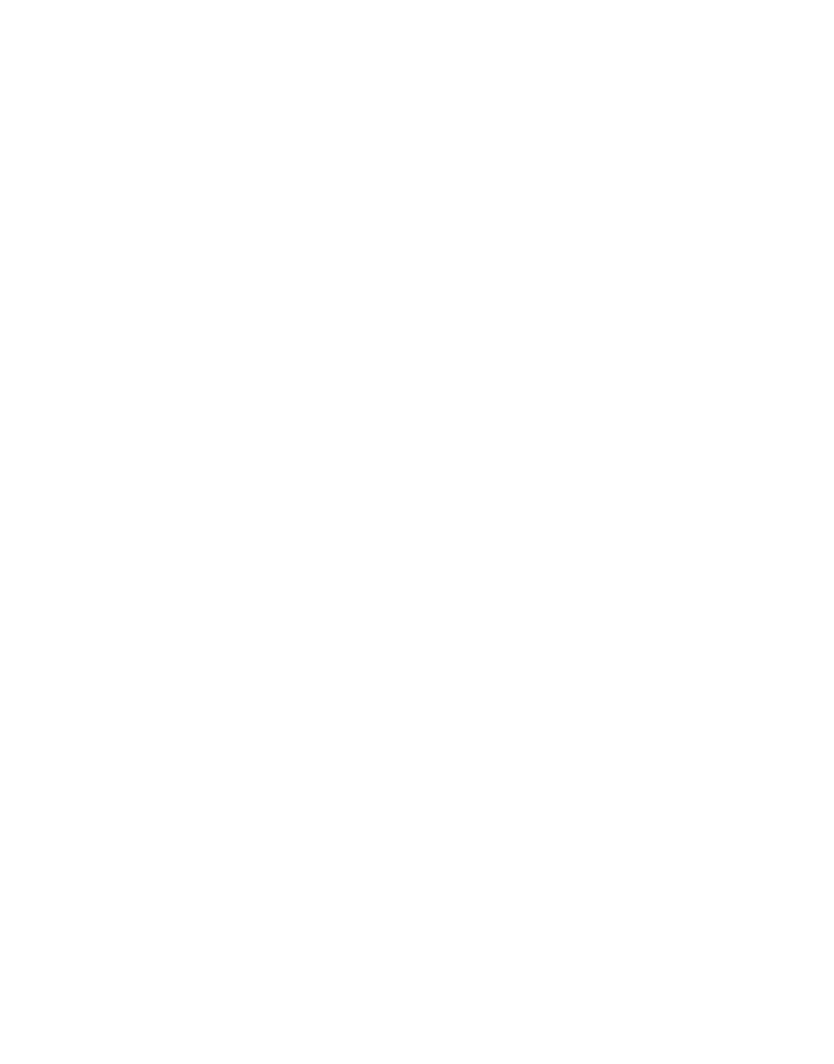 scroll, scrollTop: 0, scrollLeft: 0, axis: both 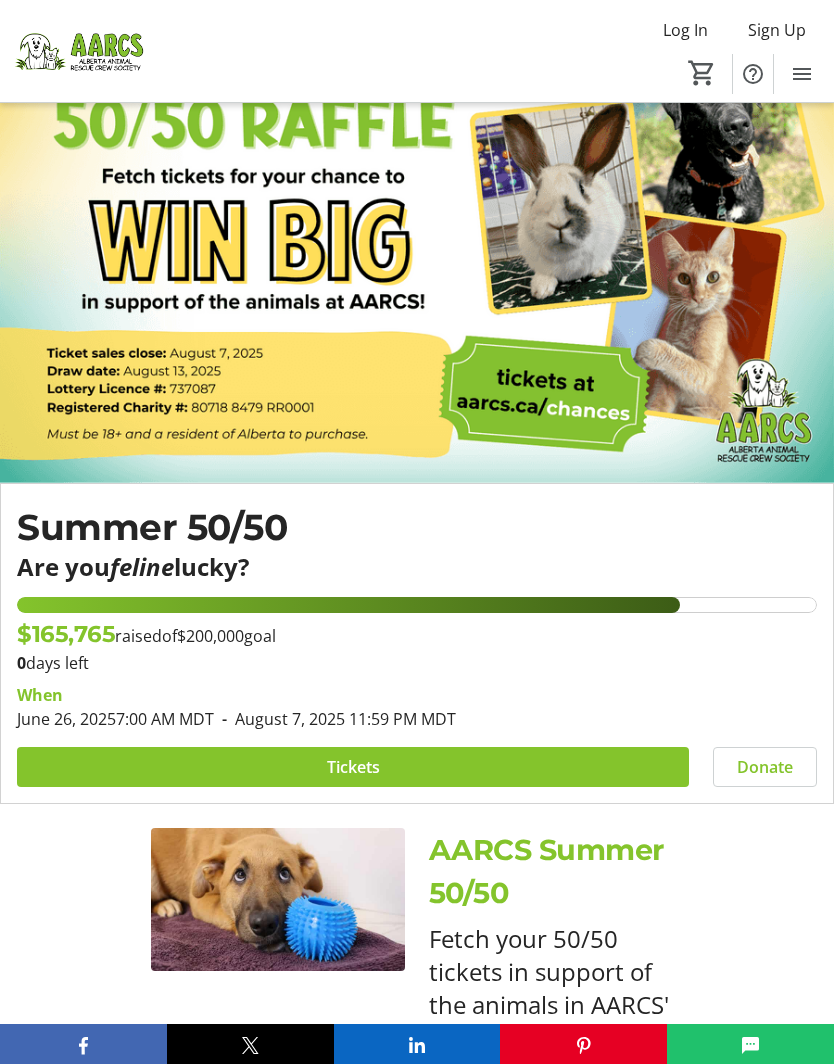 click at bounding box center [353, 767] 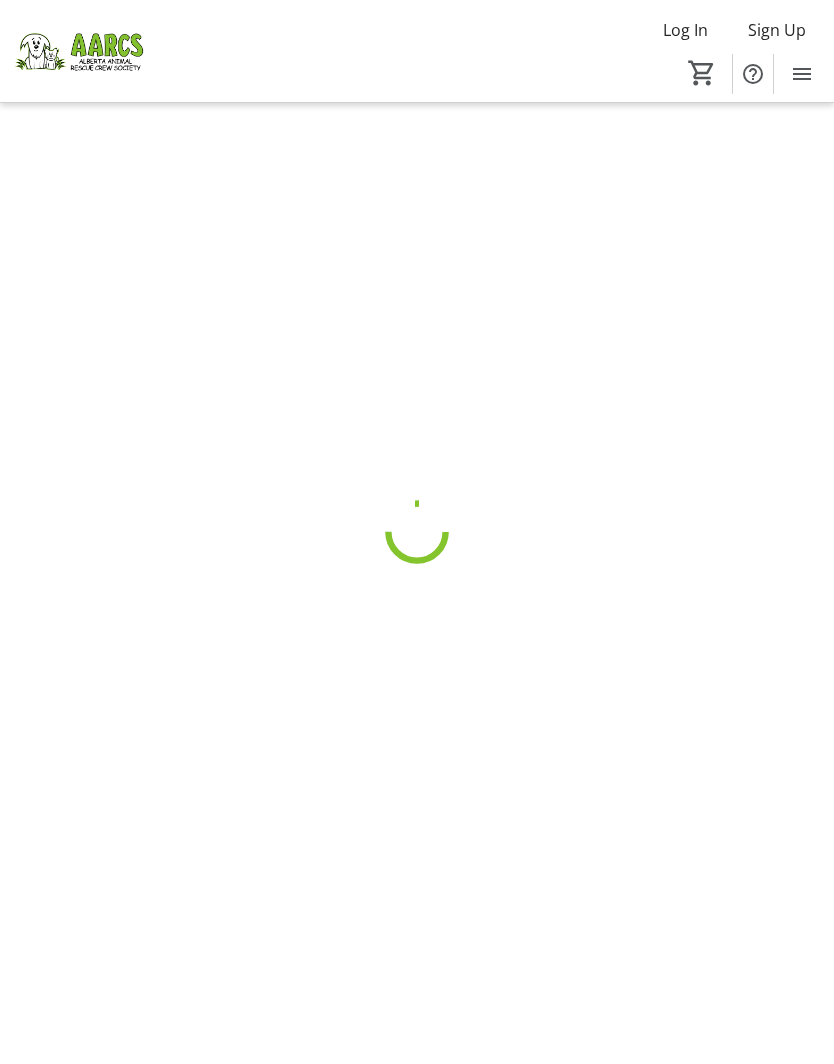 scroll, scrollTop: 87, scrollLeft: 0, axis: vertical 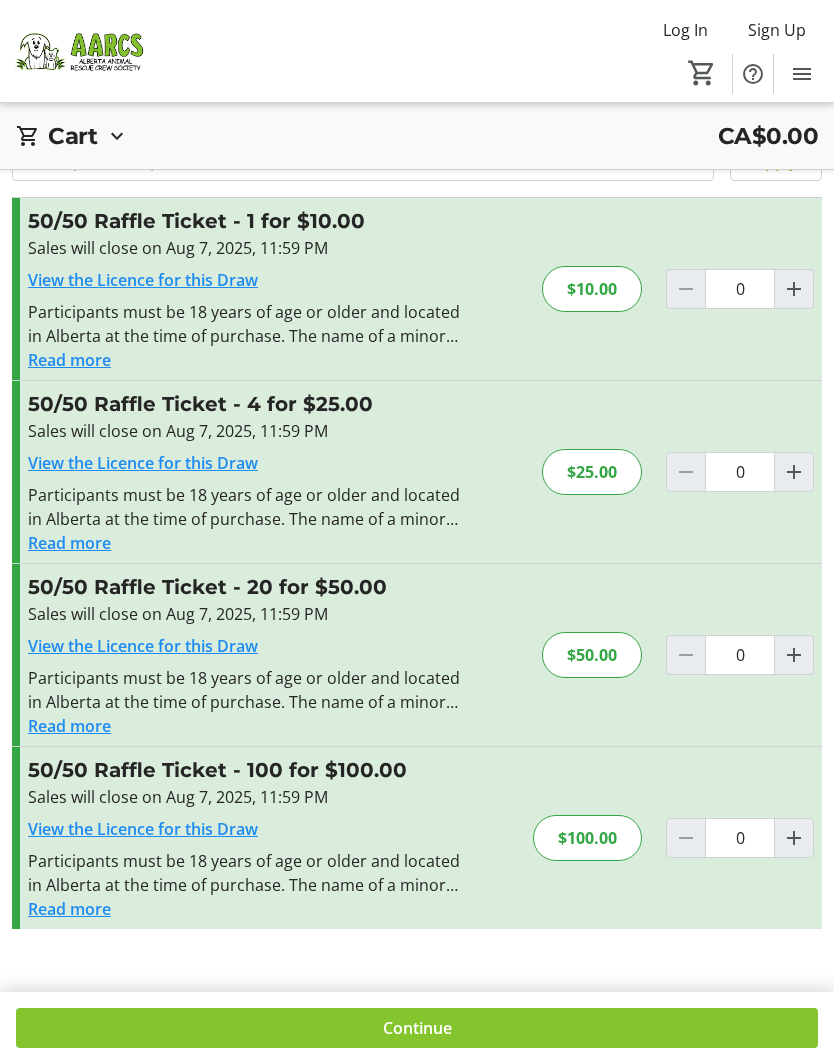 click 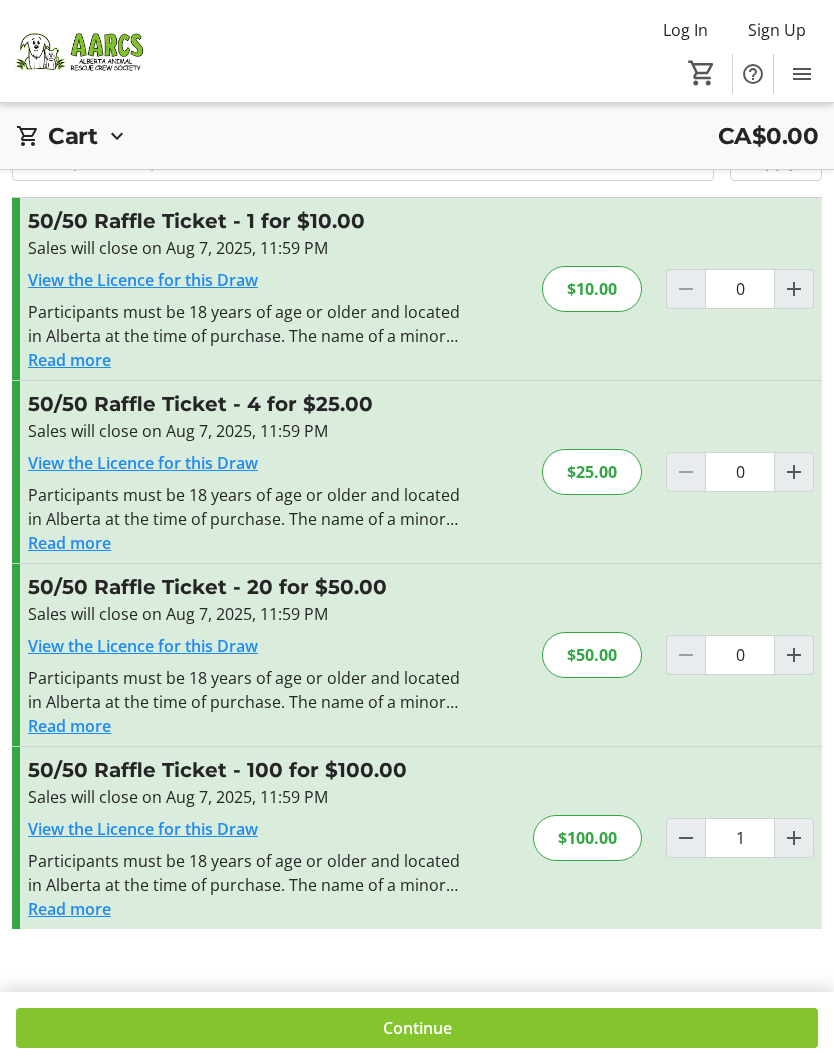 click 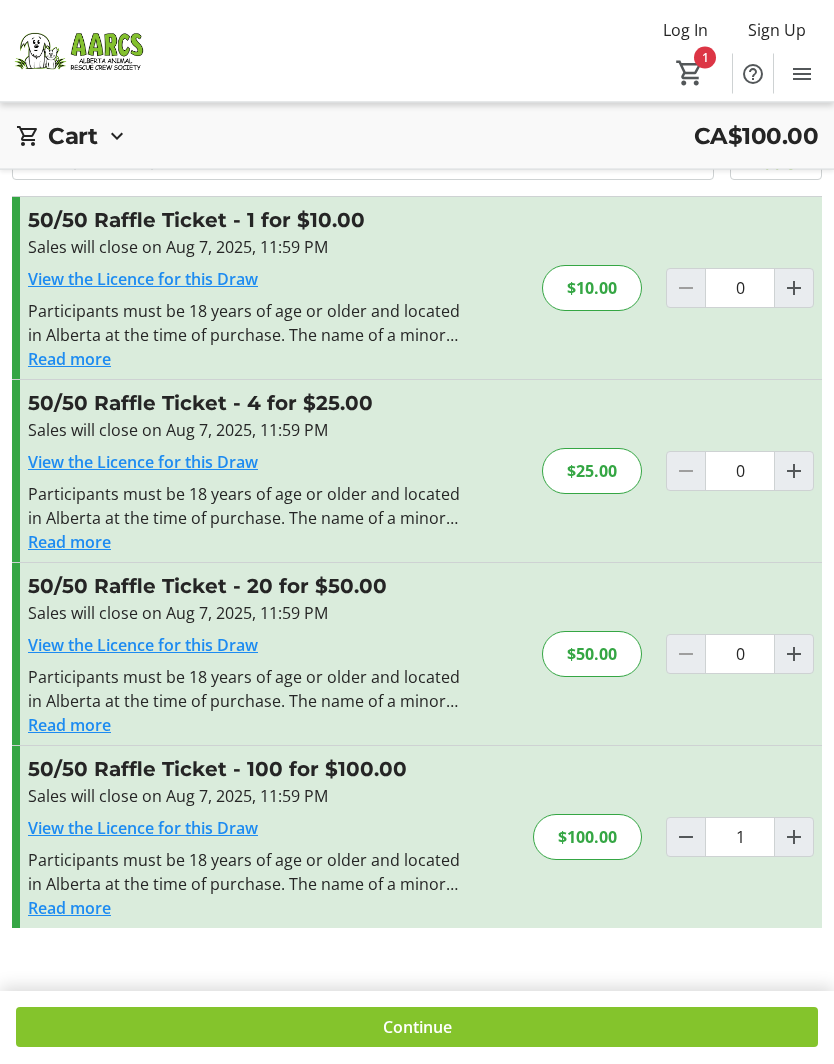 scroll, scrollTop: 159, scrollLeft: 0, axis: vertical 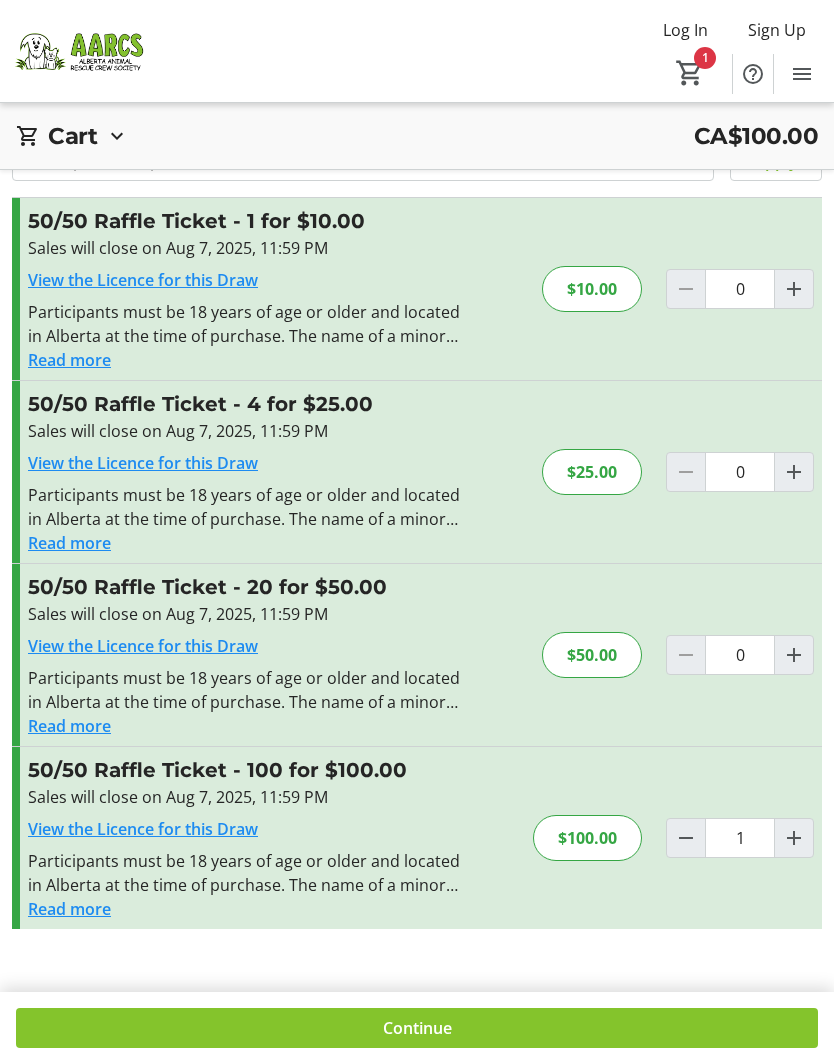 click 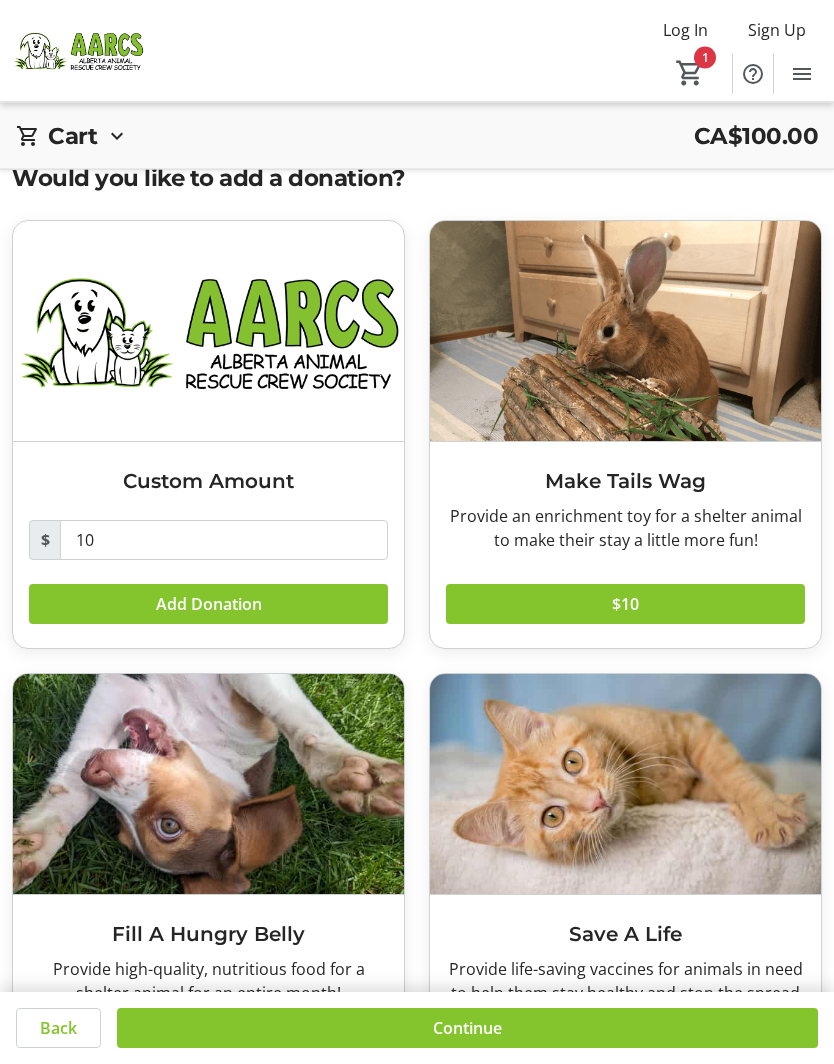 scroll, scrollTop: 86, scrollLeft: 0, axis: vertical 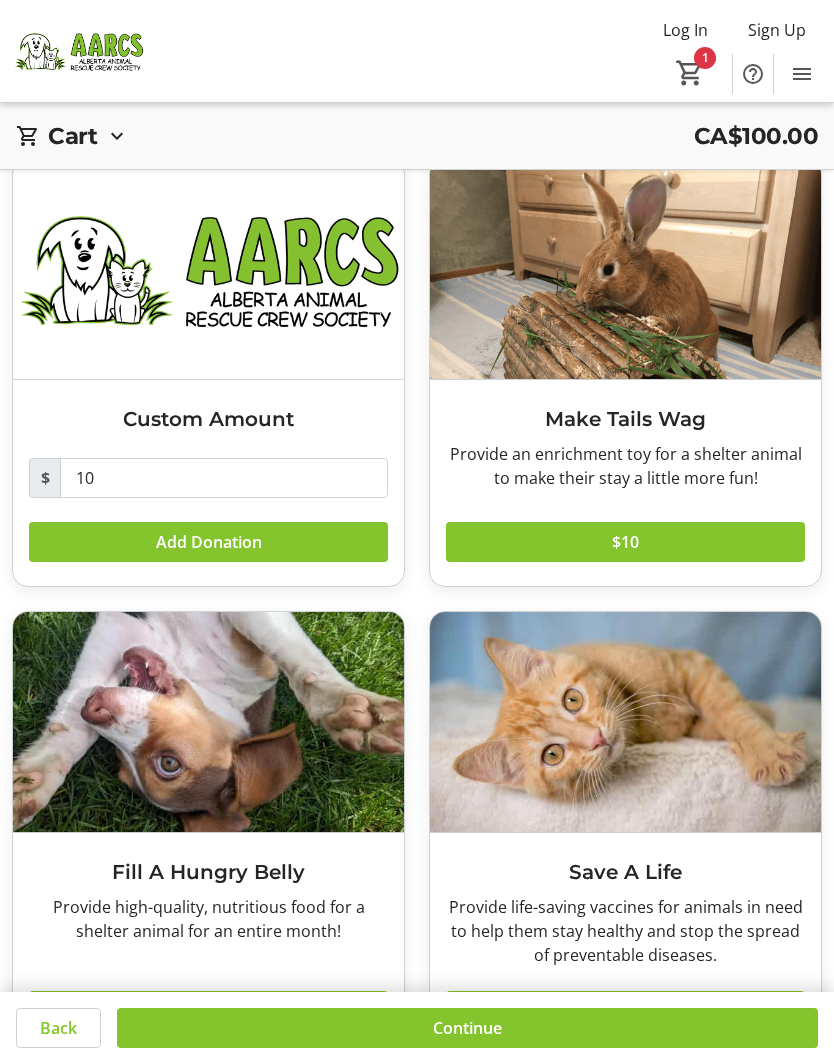 click 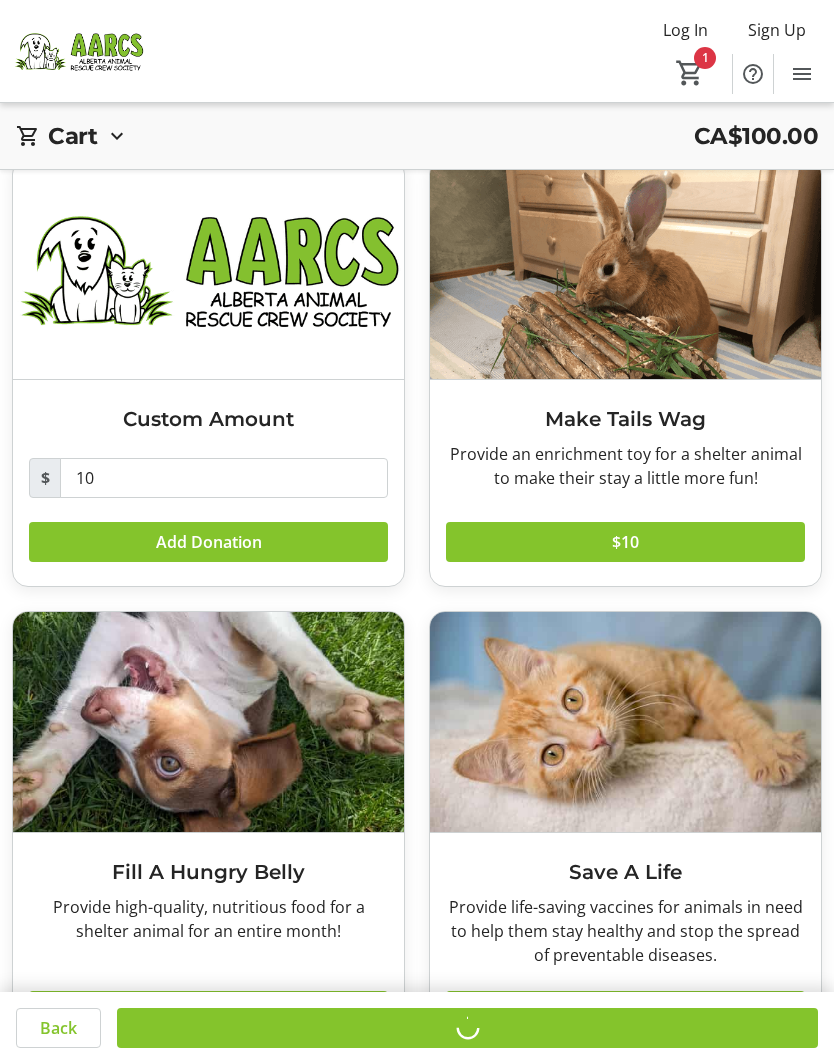 scroll, scrollTop: 0, scrollLeft: 0, axis: both 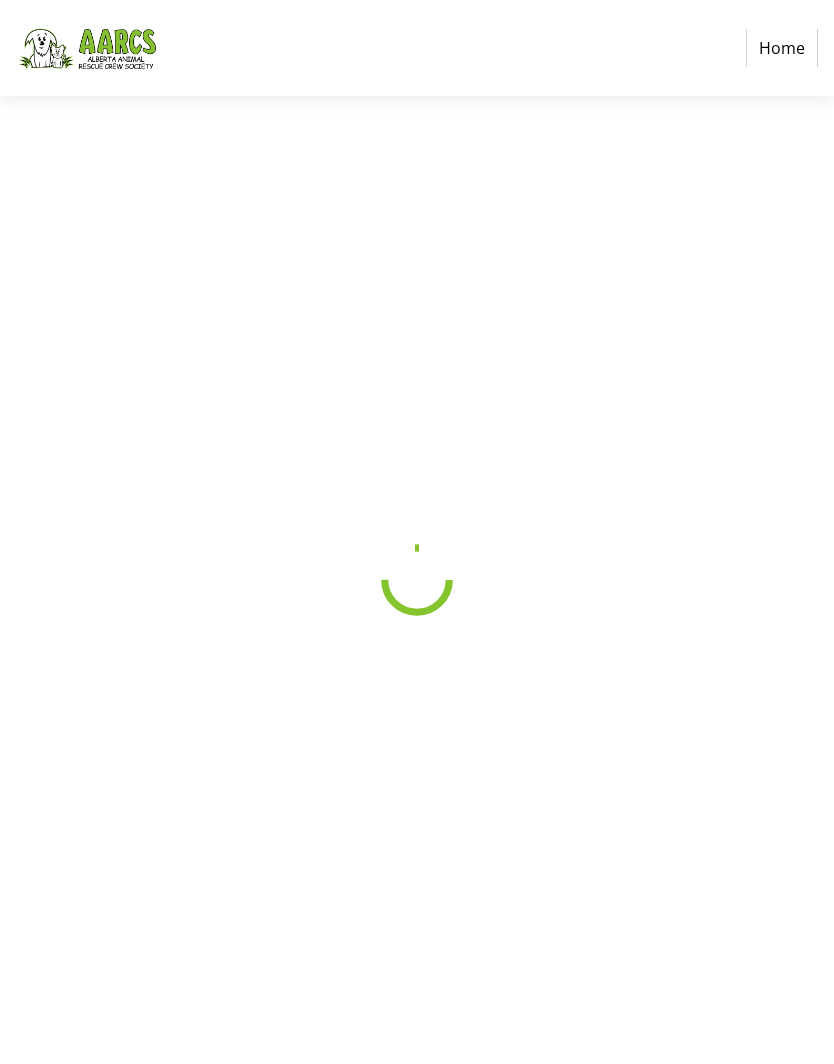 select on "CA" 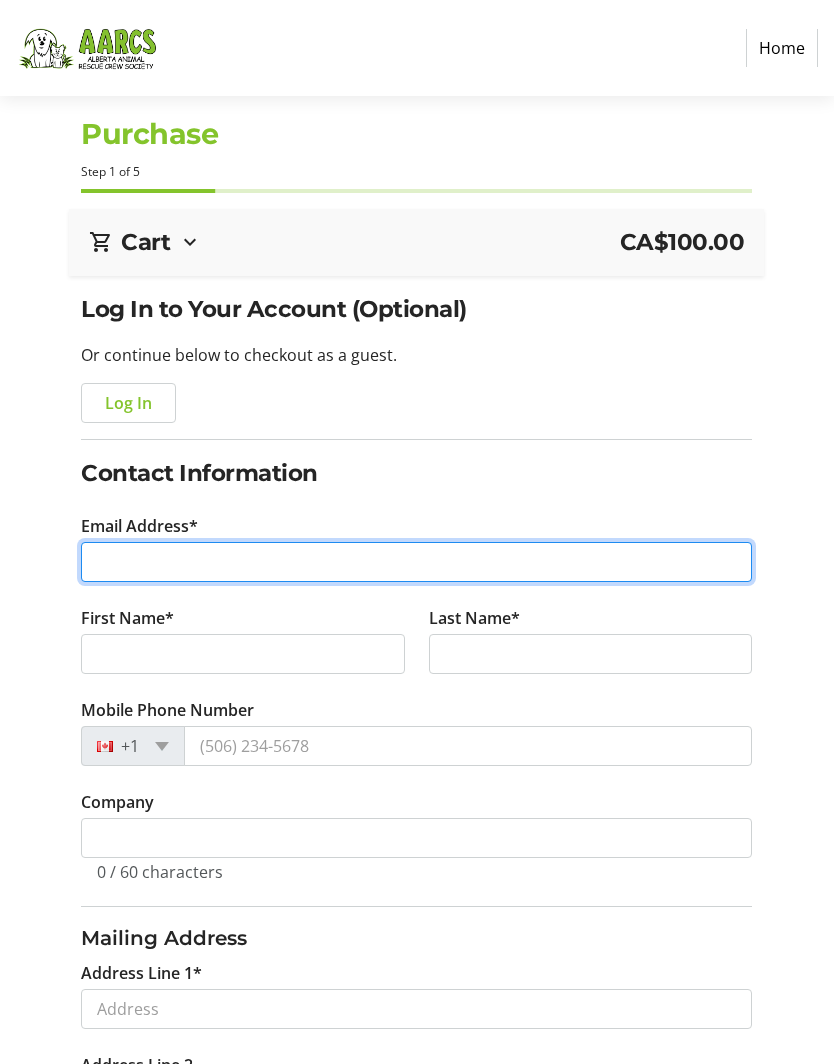 click on "Email Address*" at bounding box center (416, 562) 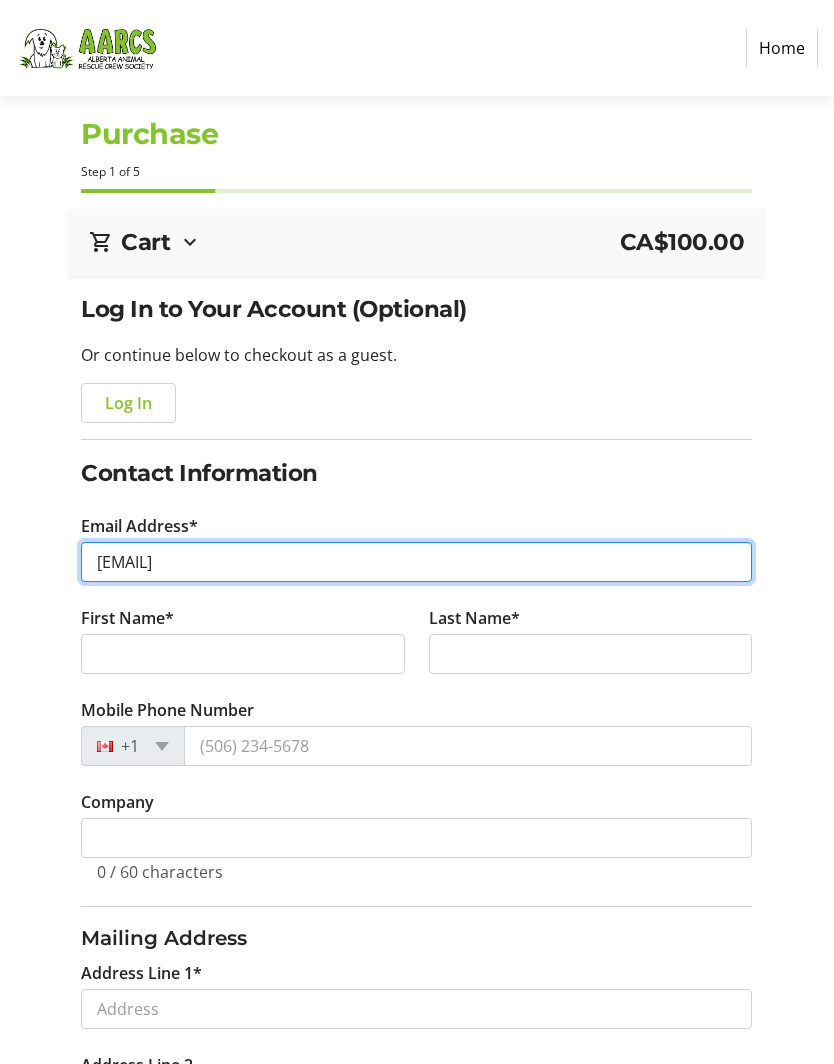type on "[EMAIL]" 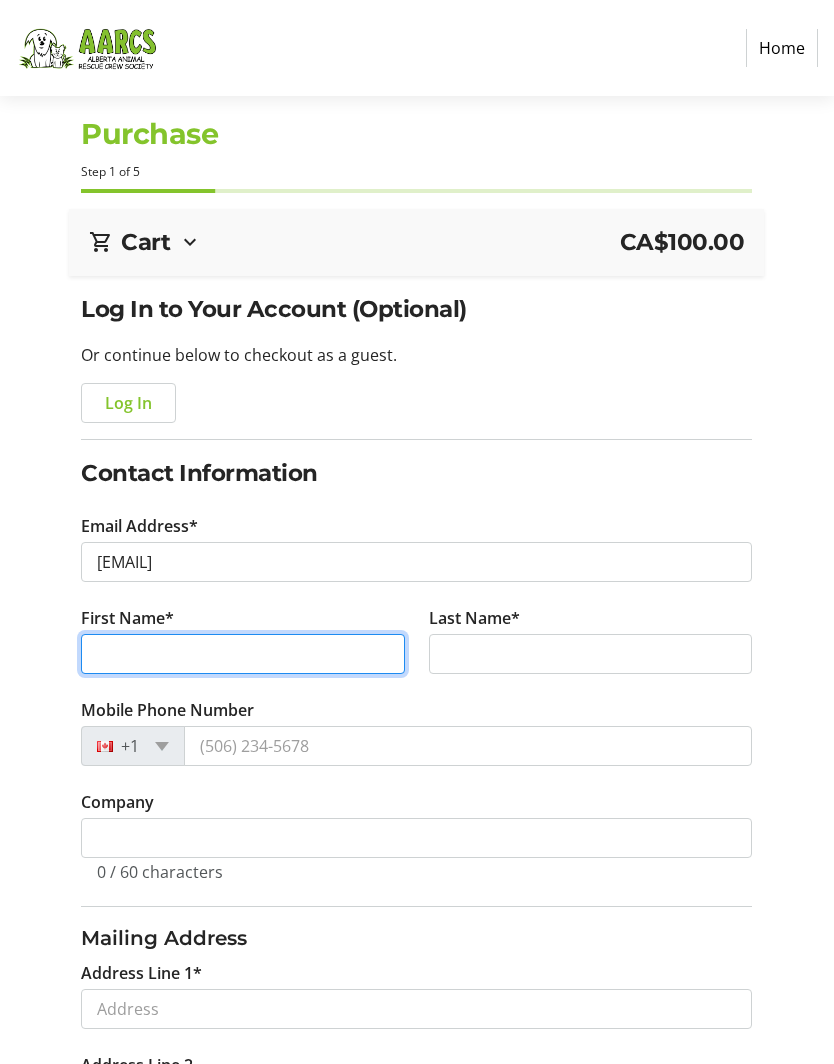 click on "First Name*" at bounding box center [243, 654] 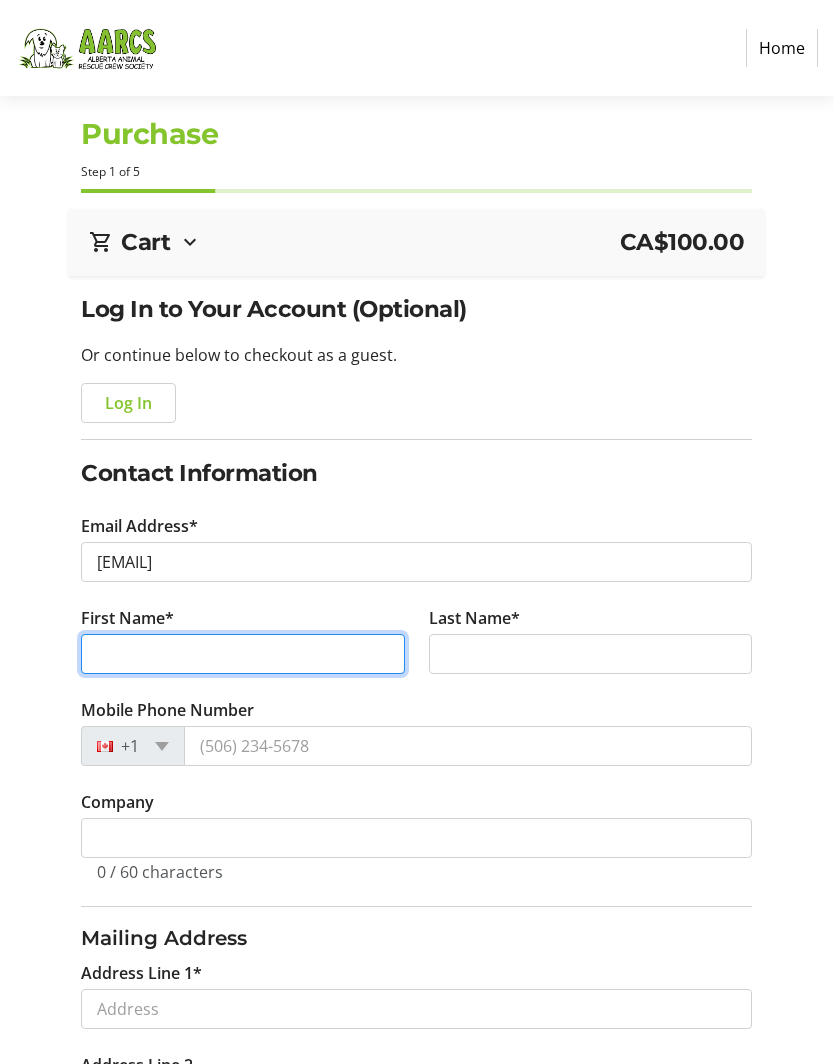 type on "[FIRST]" 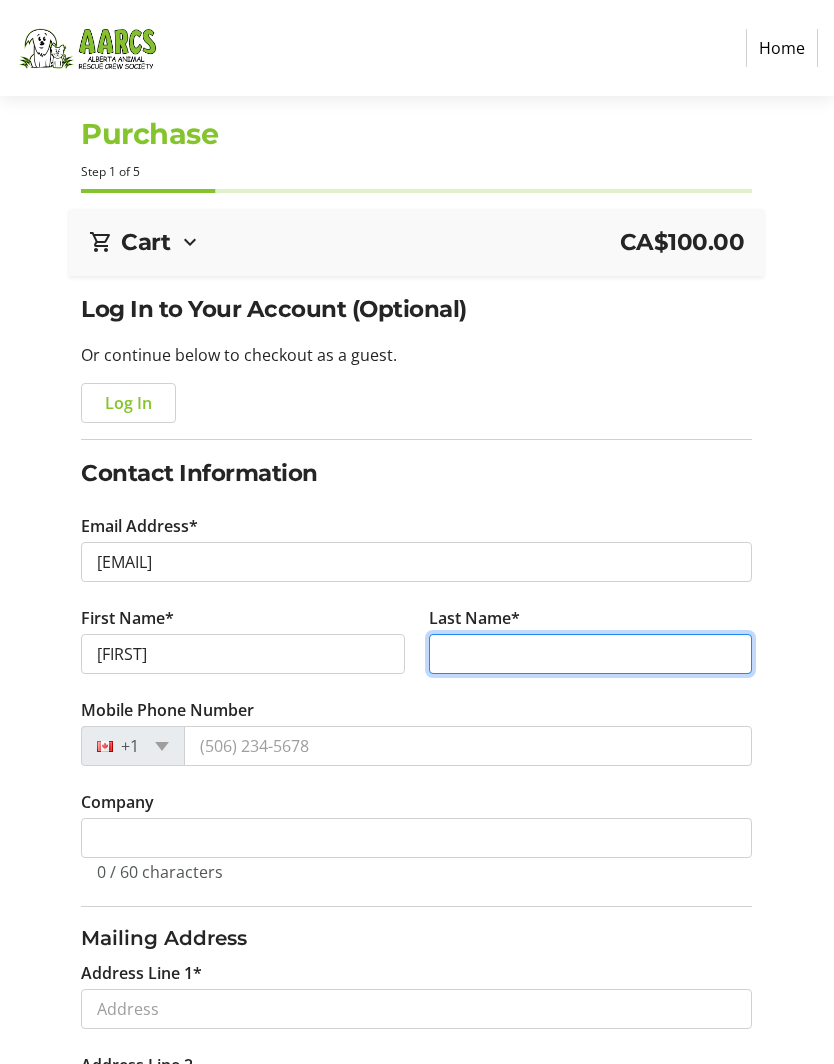 type on "[LAST]" 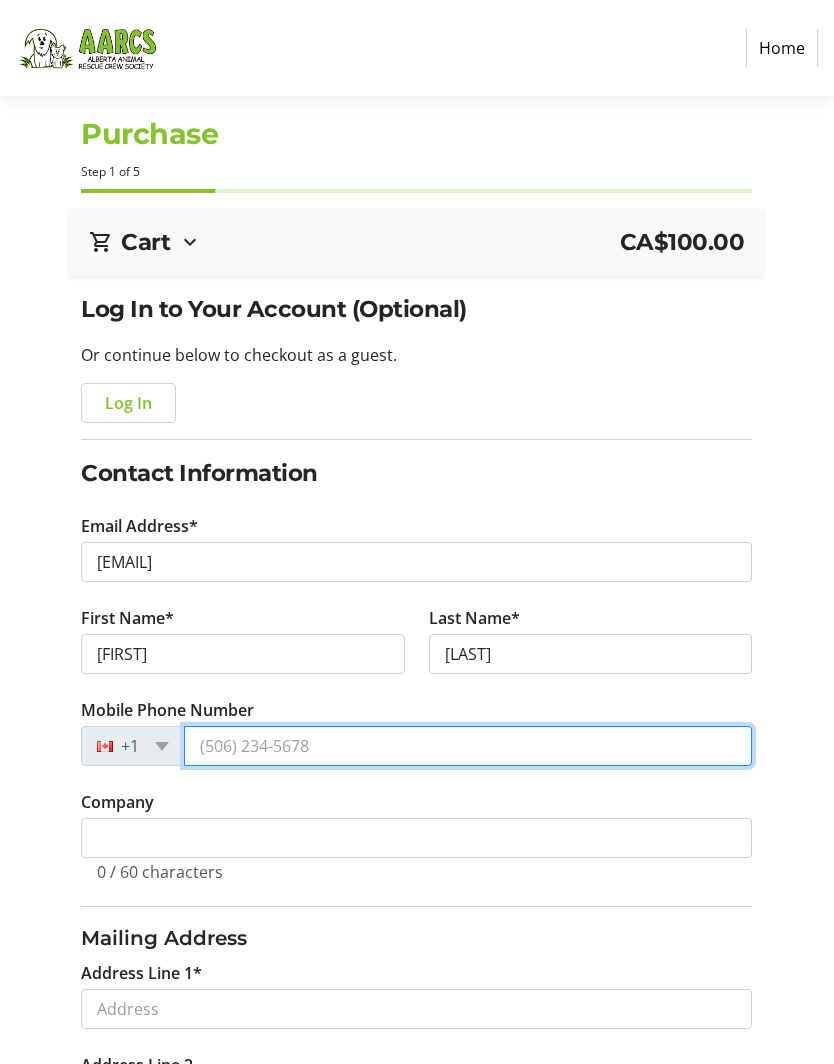 click on "Mobile Phone Number" at bounding box center (468, 746) 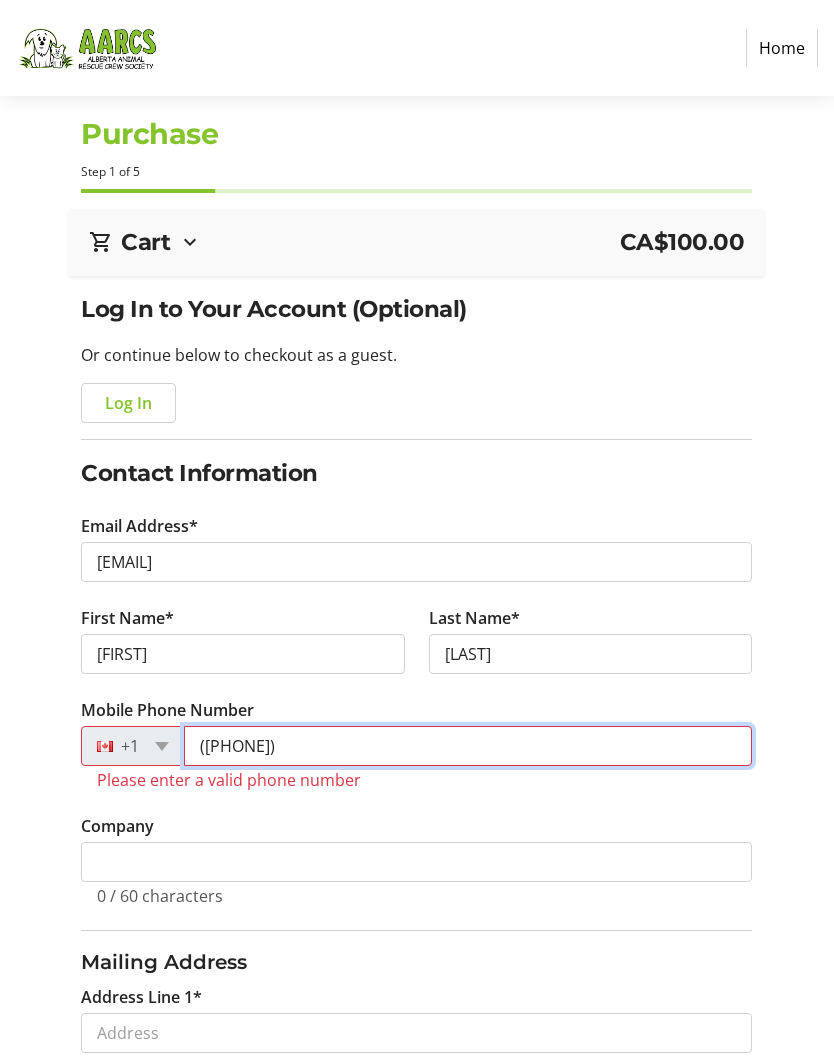 click on "([PHONE])" at bounding box center (468, 746) 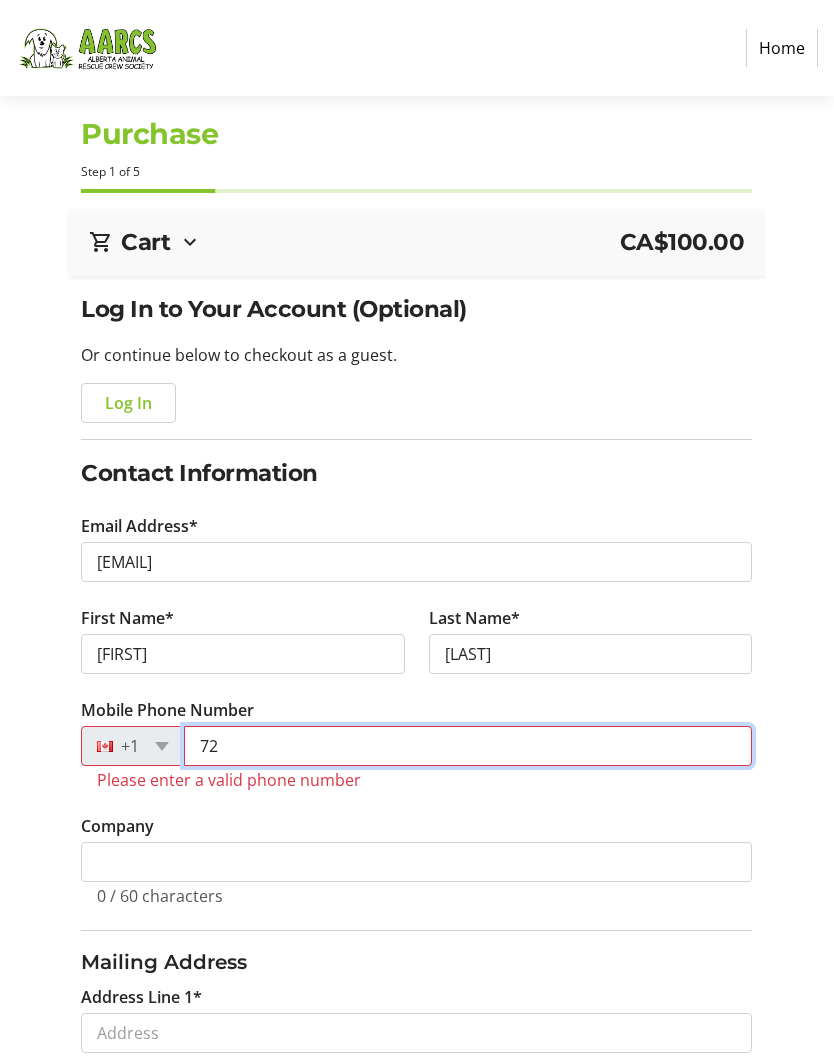 type on "7" 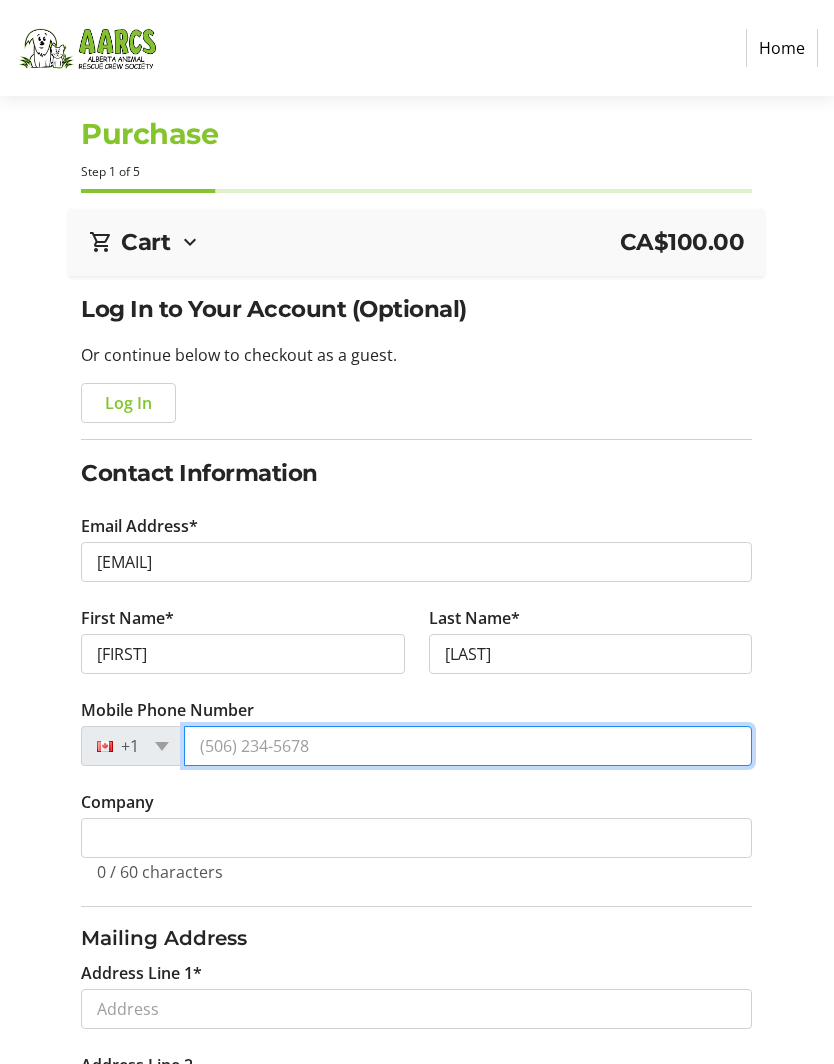 type on "([PHONE])" 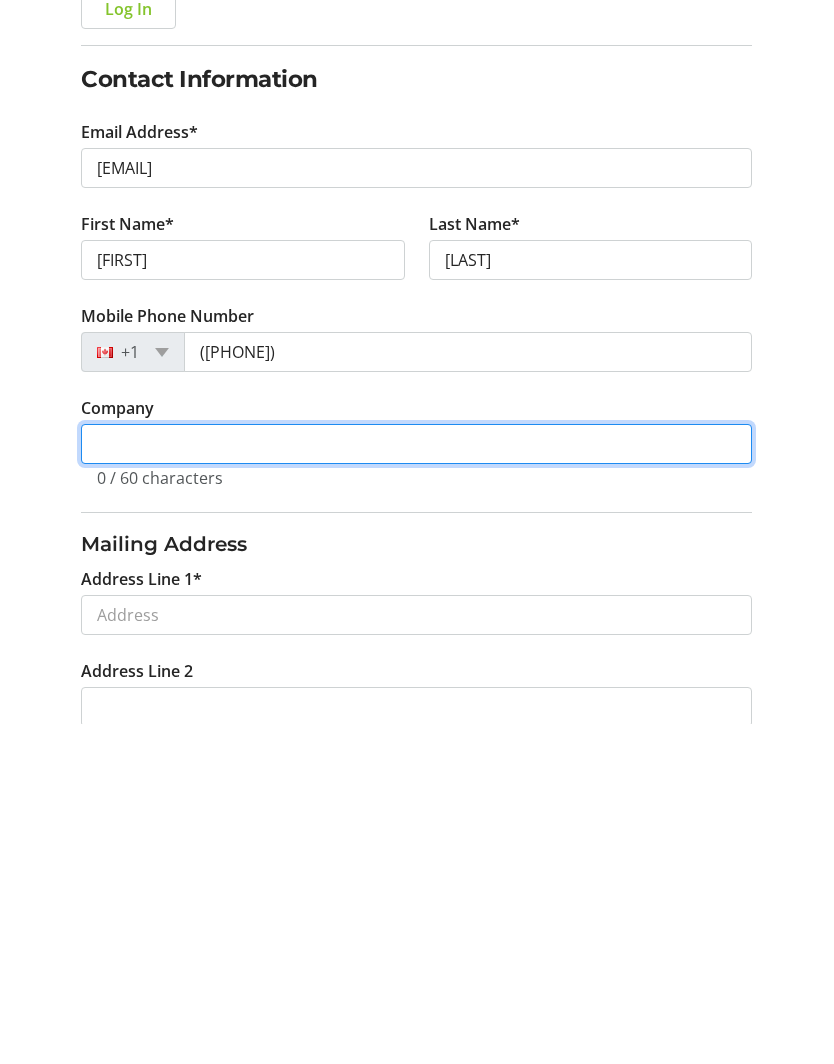 scroll, scrollTop: 58, scrollLeft: 0, axis: vertical 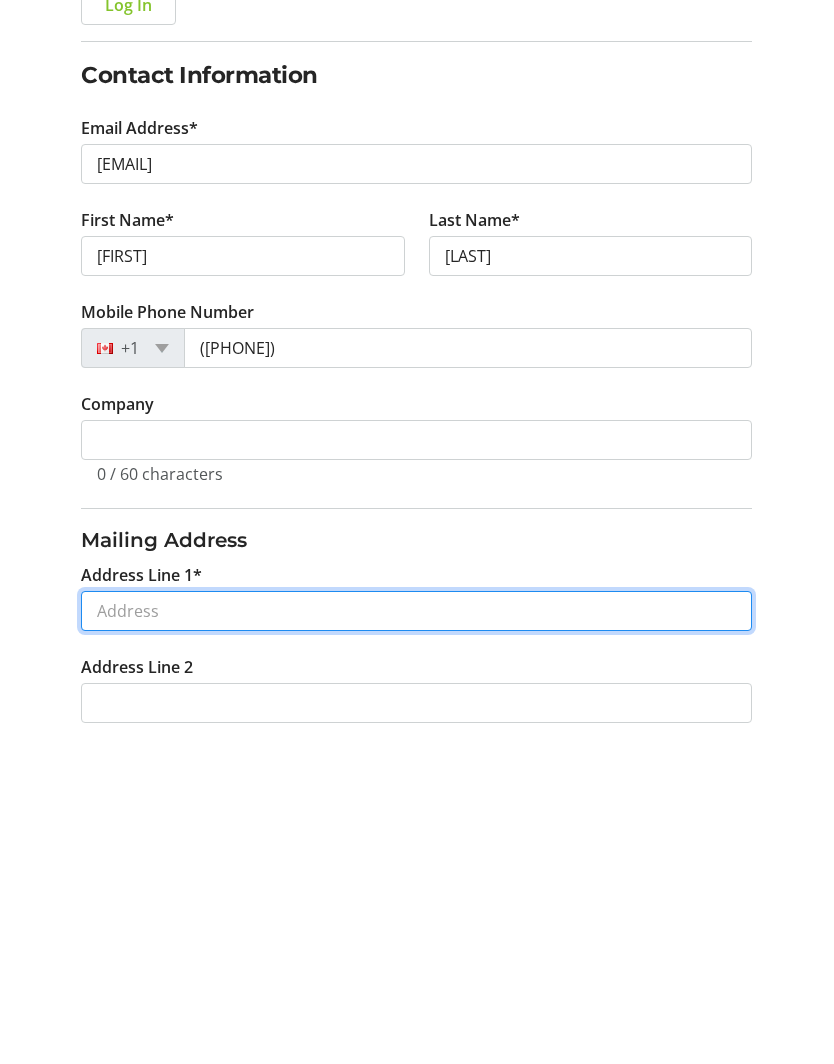 click on "Address Line 1*" at bounding box center [416, 951] 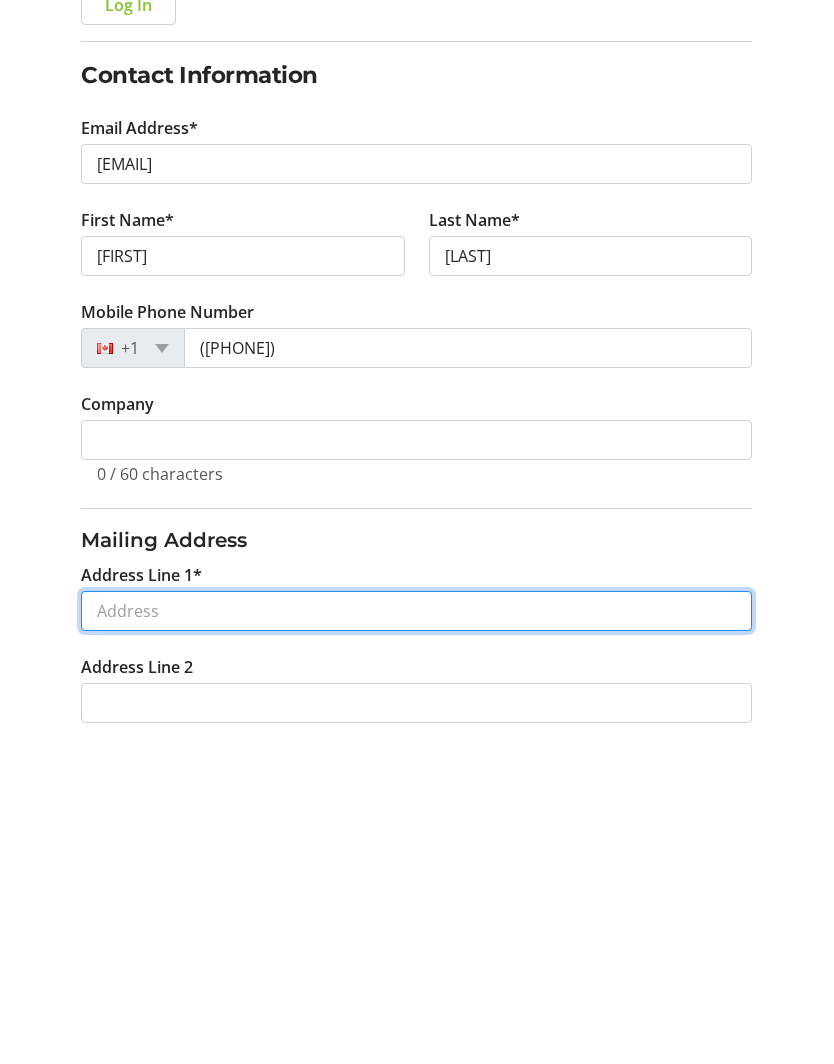 type on "[NUMBER] [STREET]" 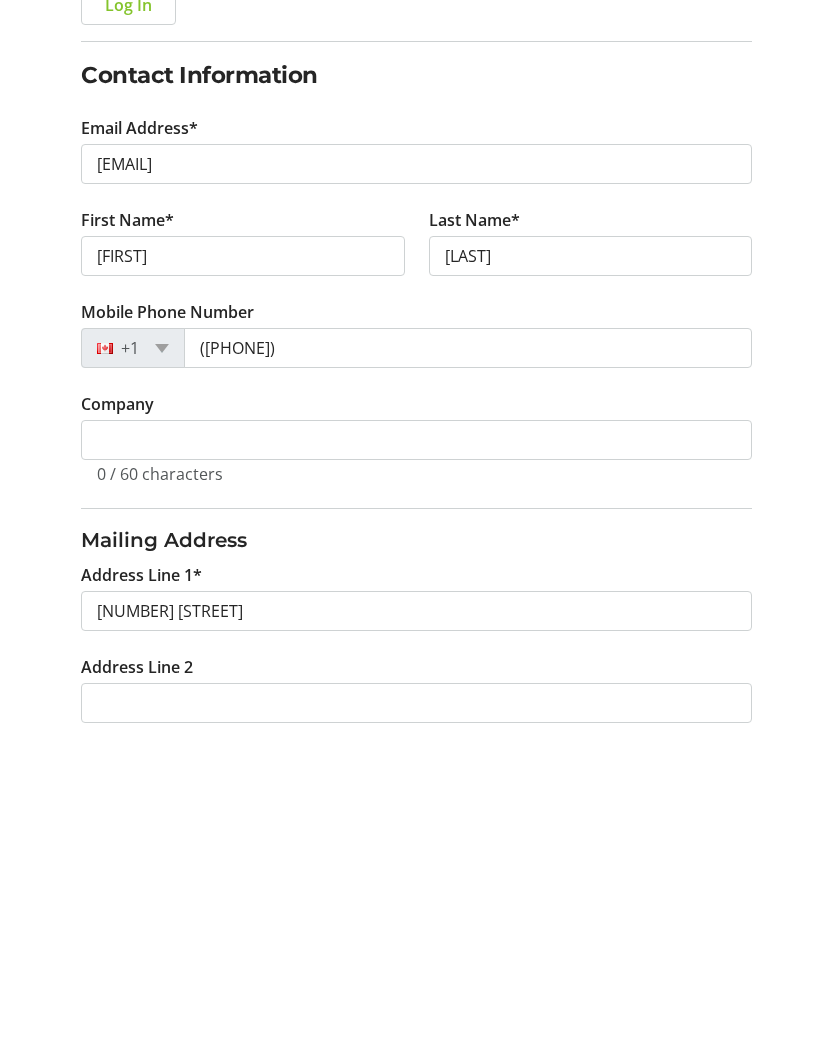 type on "Calgary" 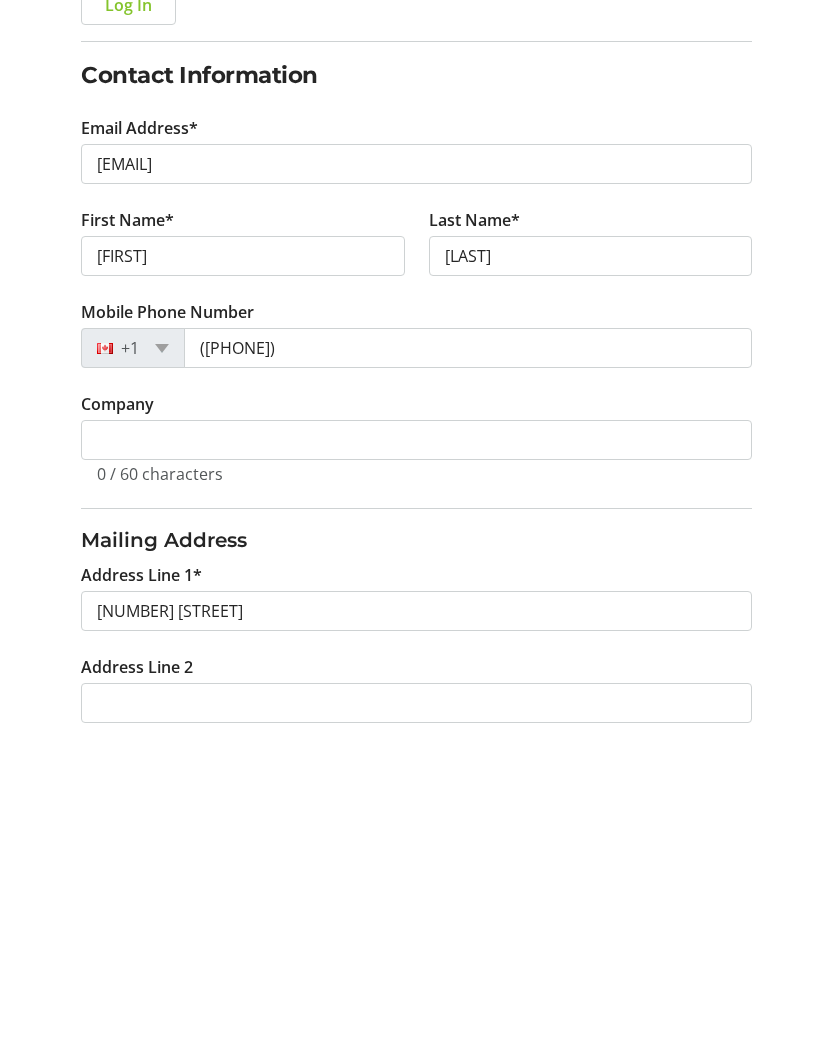 select on "AB" 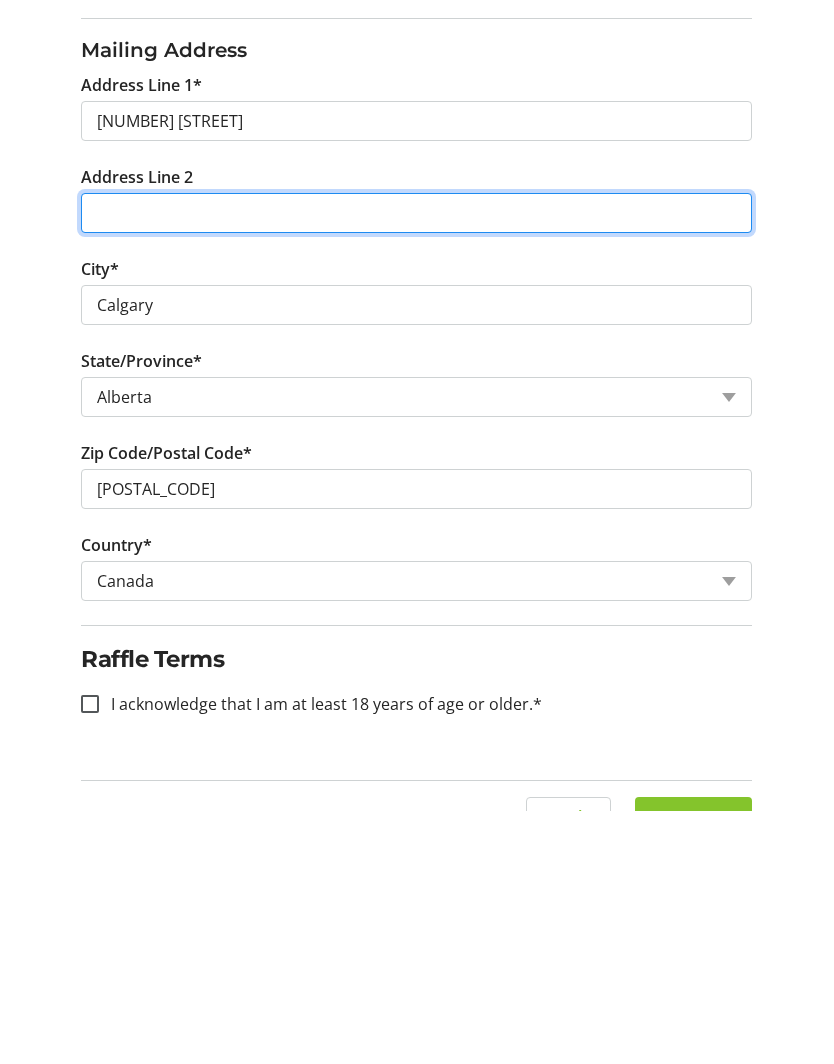scroll, scrollTop: 676, scrollLeft: 0, axis: vertical 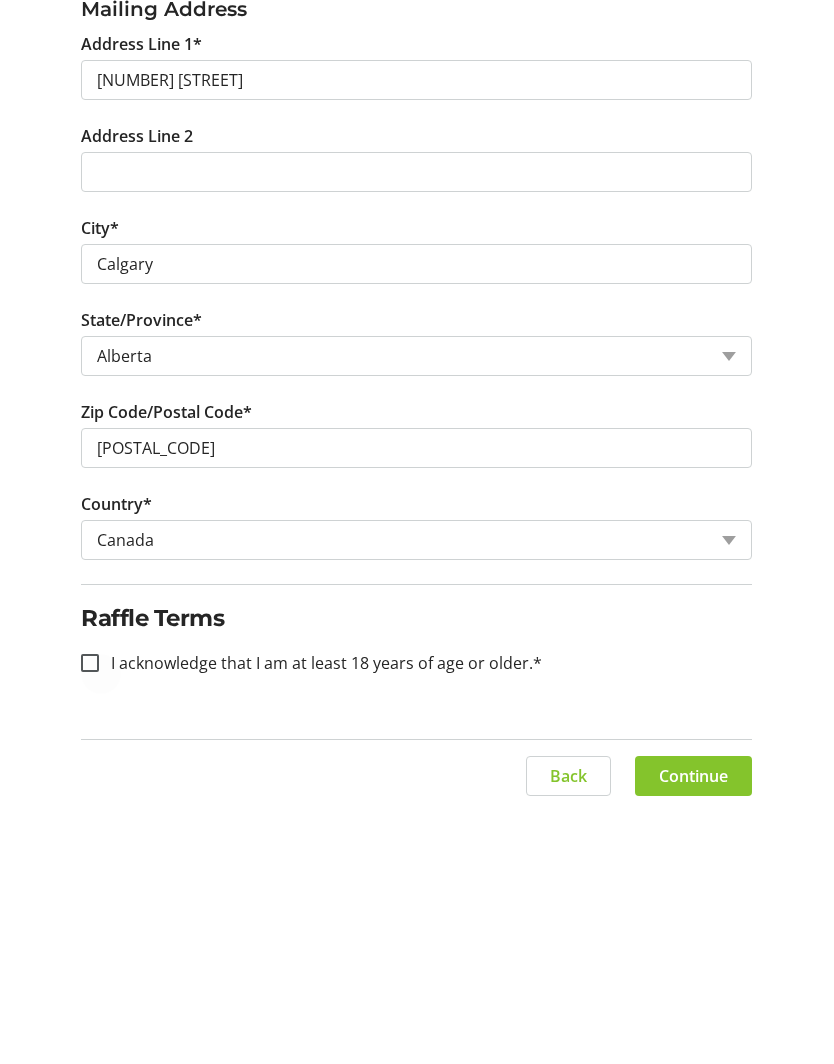 click at bounding box center (90, 916) 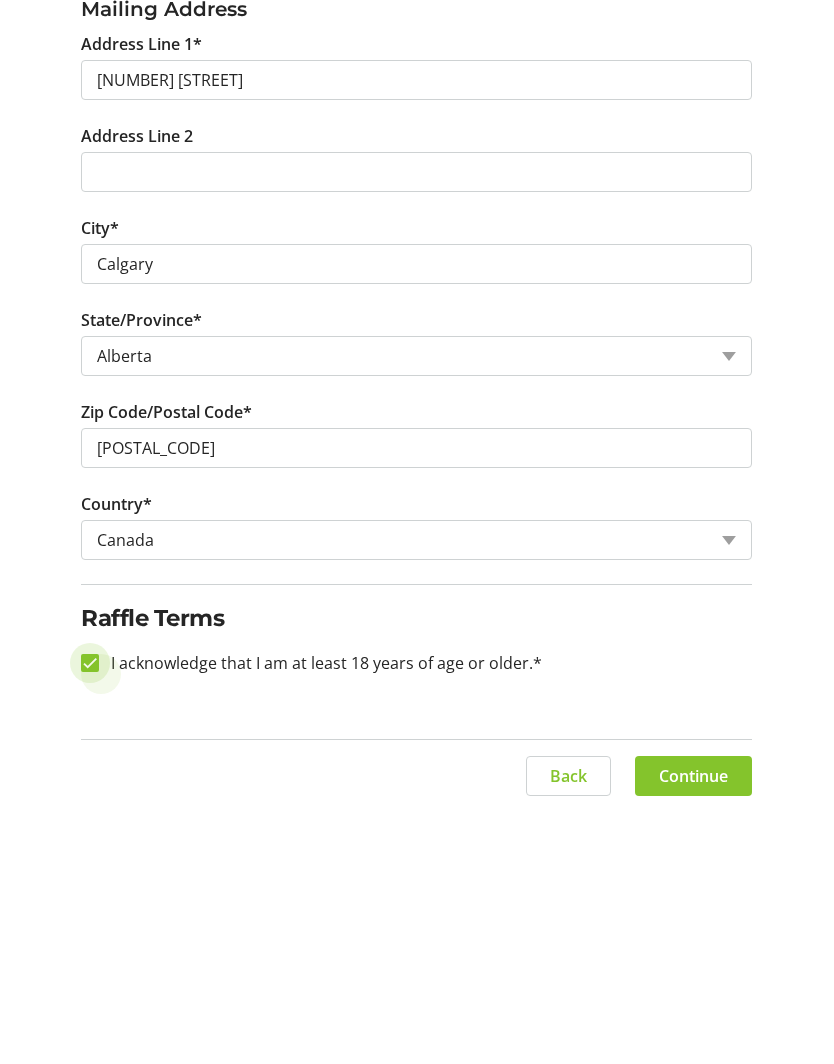 checkbox on "true" 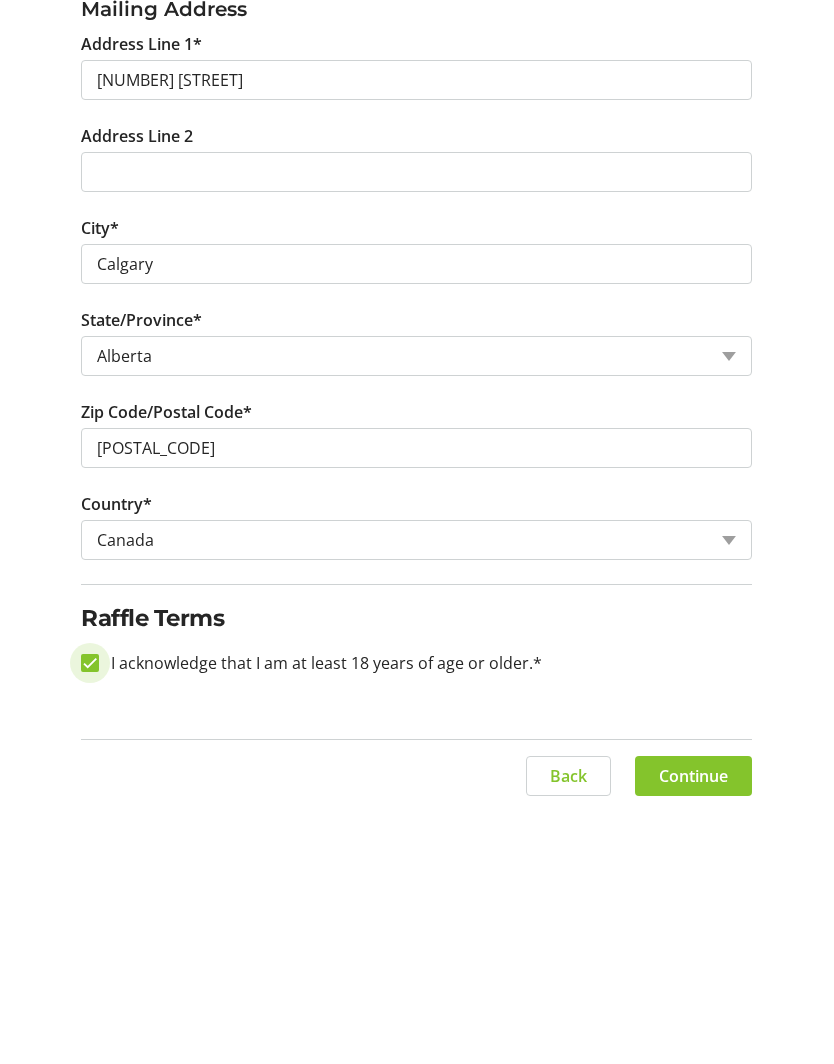 scroll, scrollTop: 589, scrollLeft: 0, axis: vertical 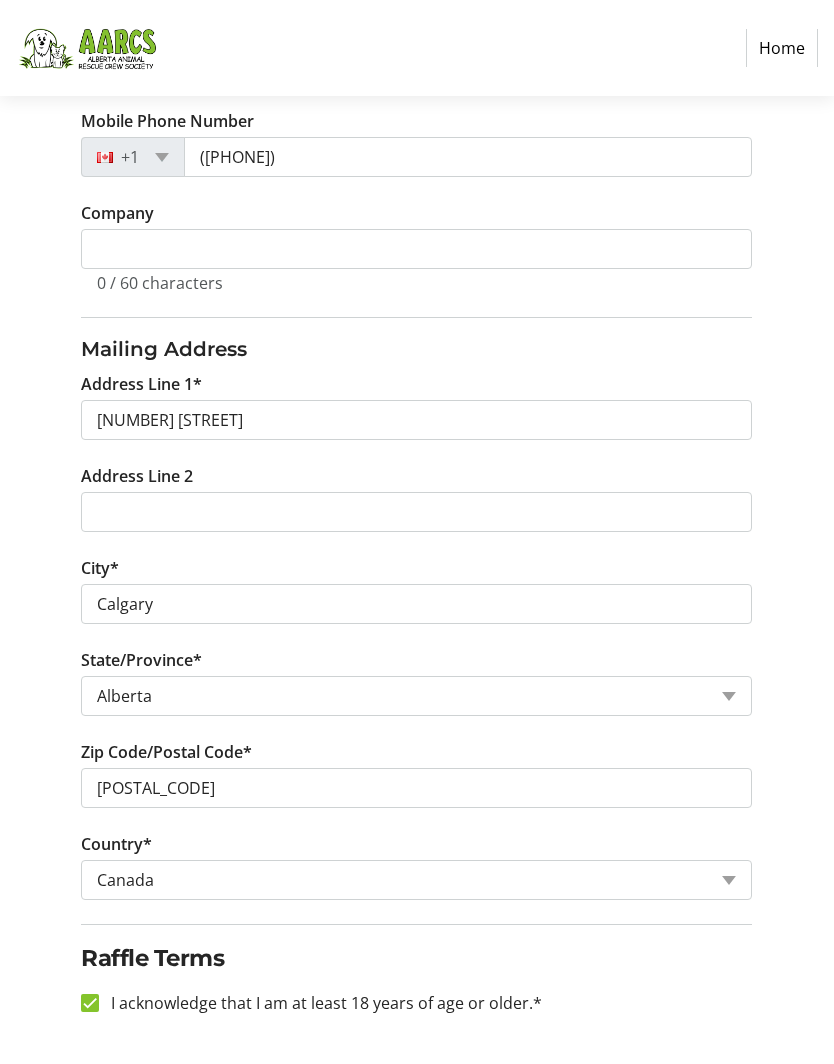 click 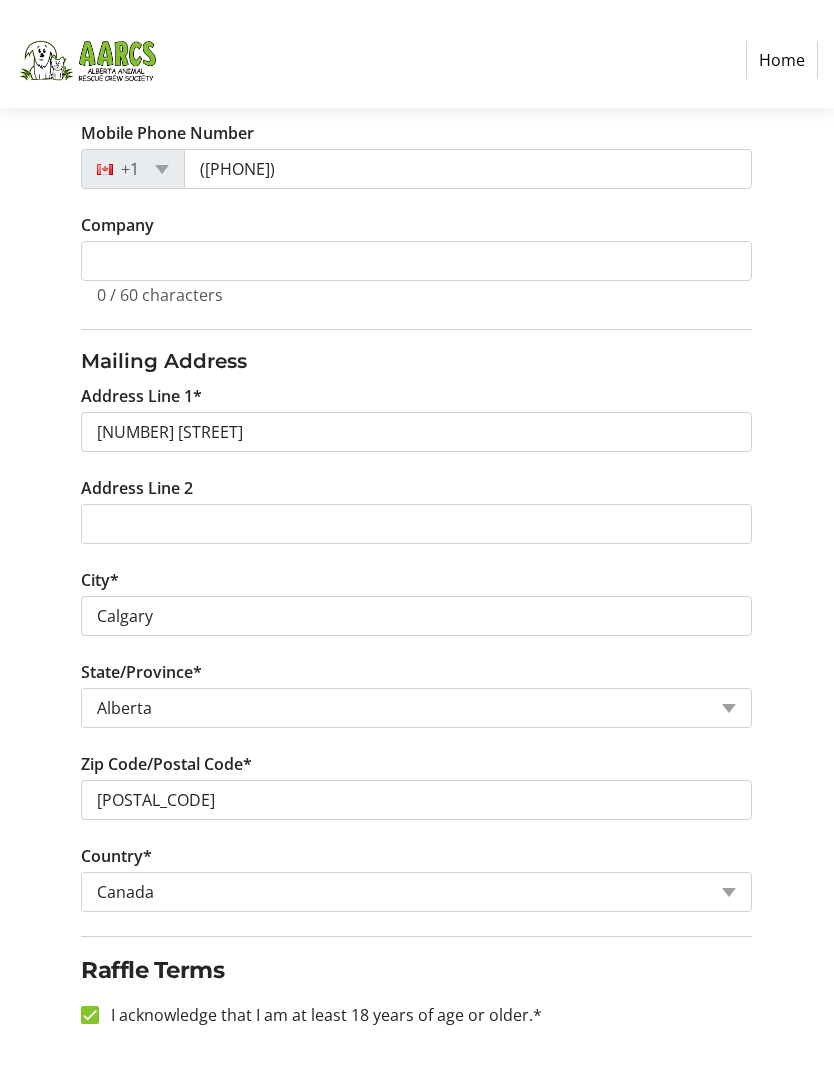 scroll, scrollTop: 0, scrollLeft: 0, axis: both 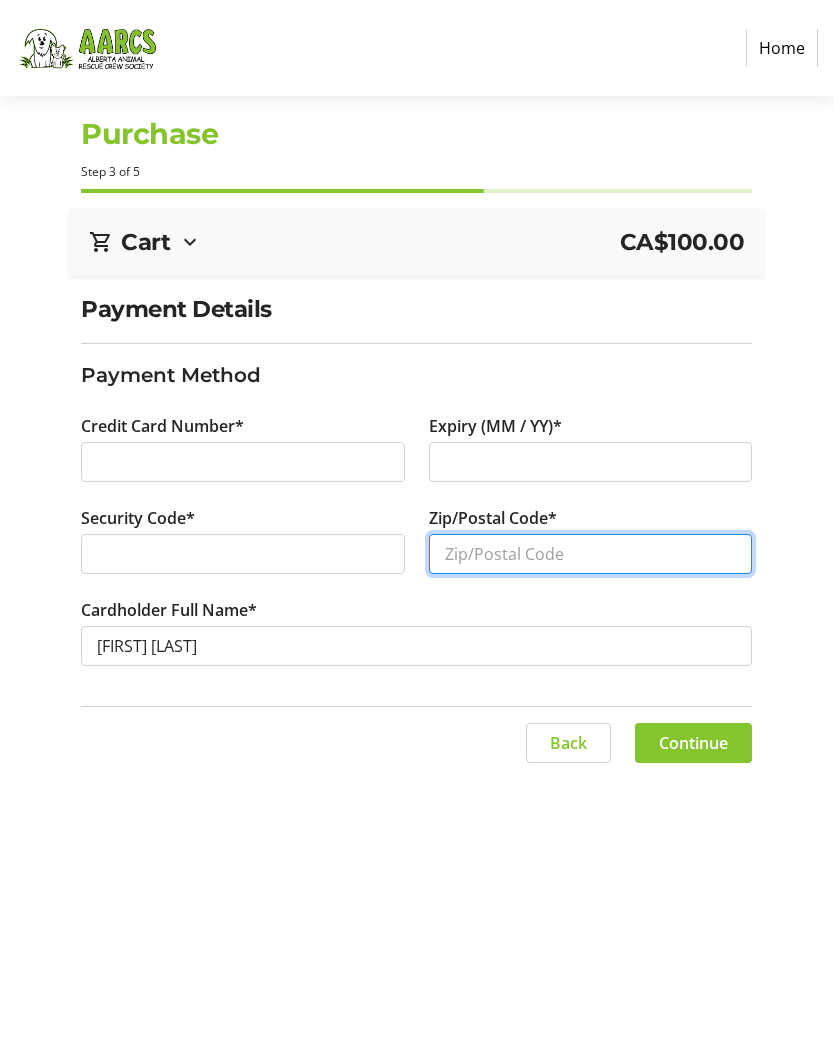 click on "Zip/Postal Code*" at bounding box center [591, 554] 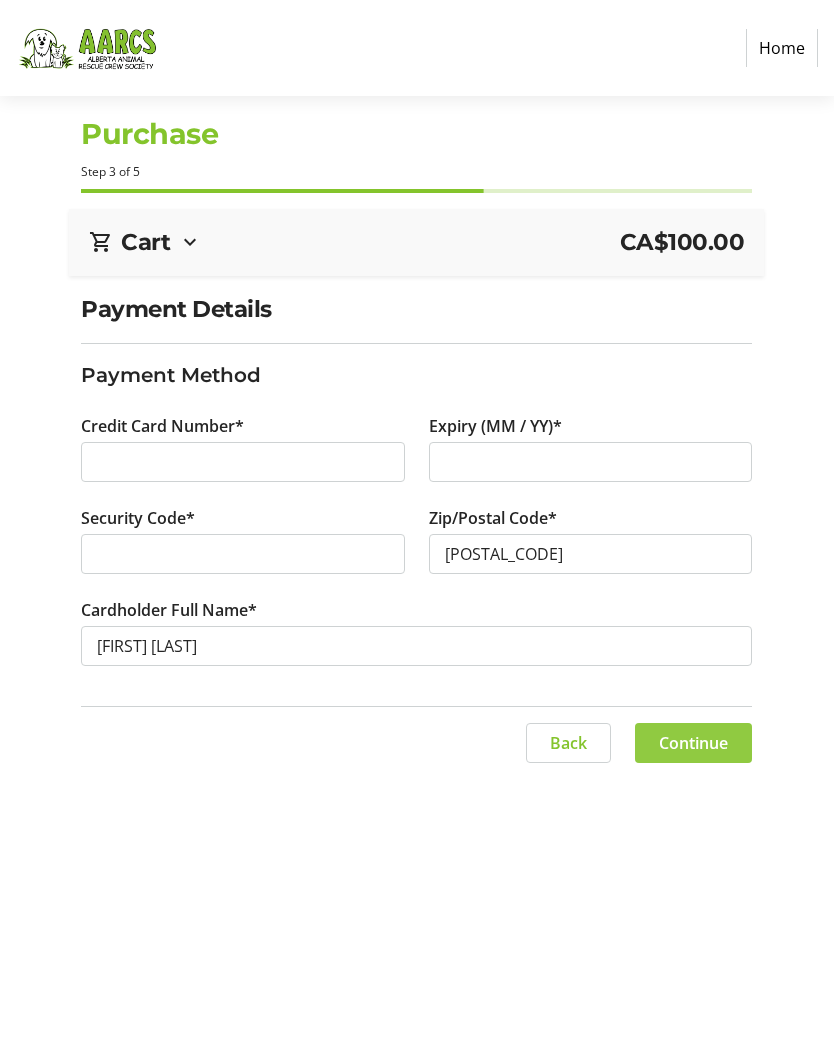 click 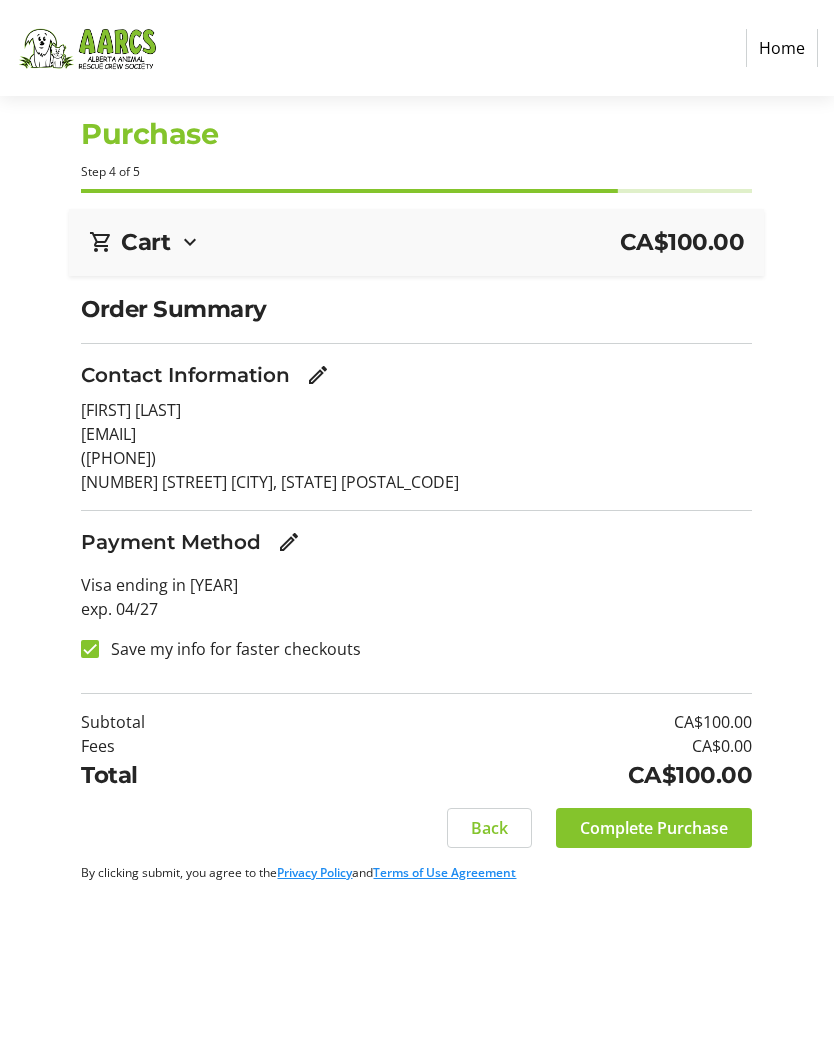 click on "Complete Purchase" 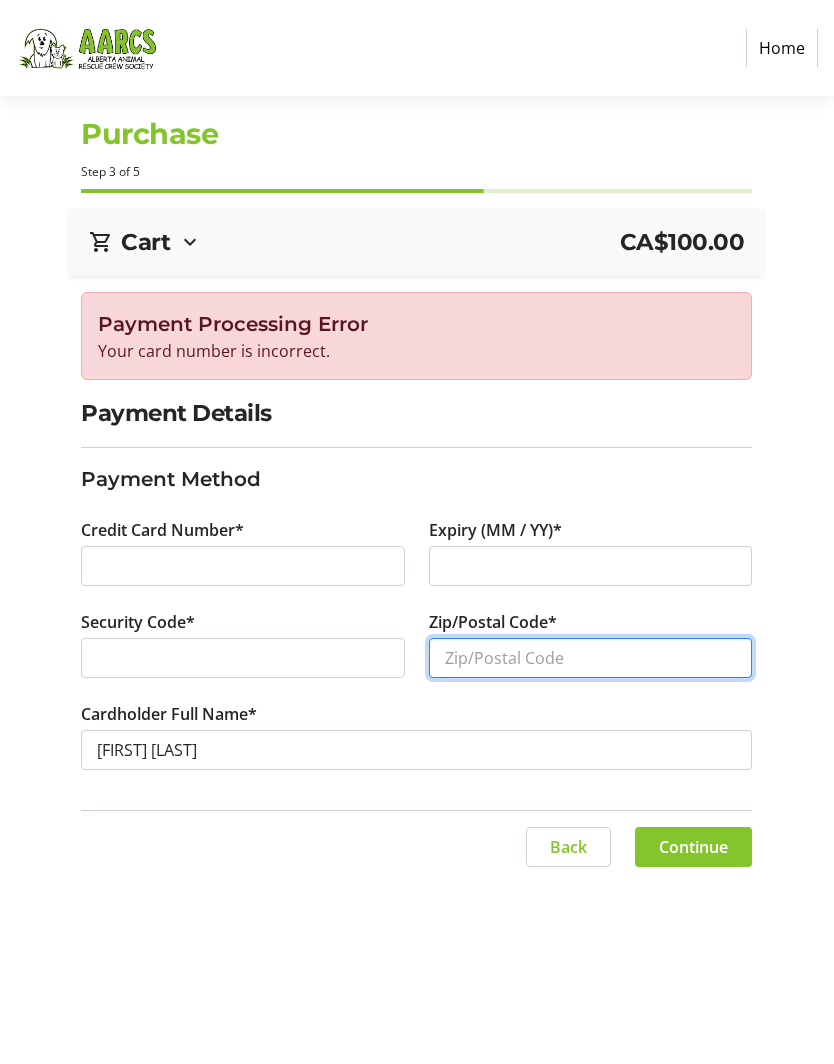 click on "Zip/Postal Code*" at bounding box center [591, 658] 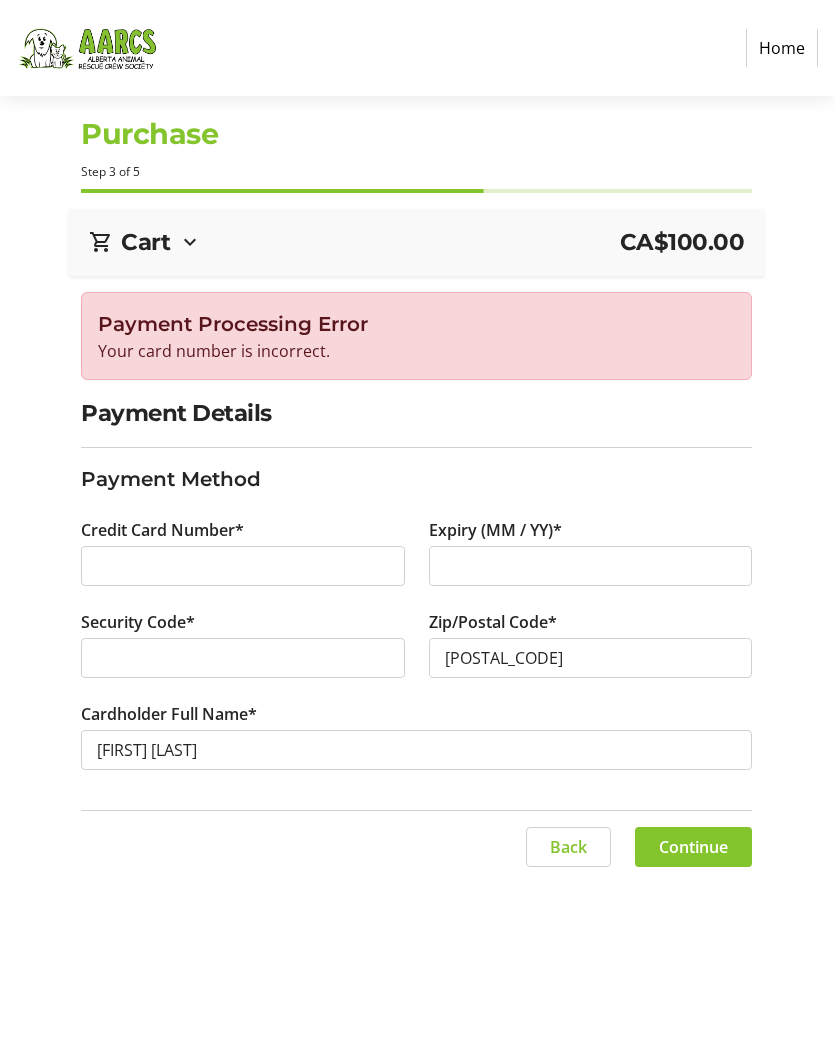 click 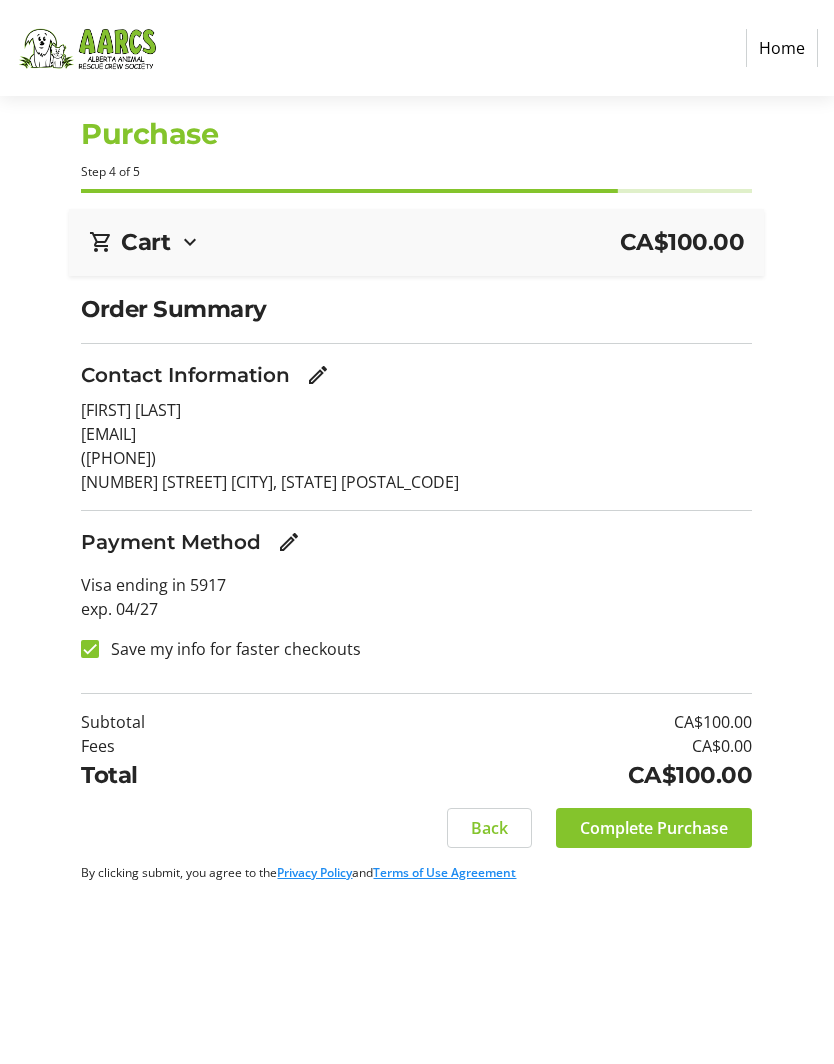 click on "Complete Purchase" 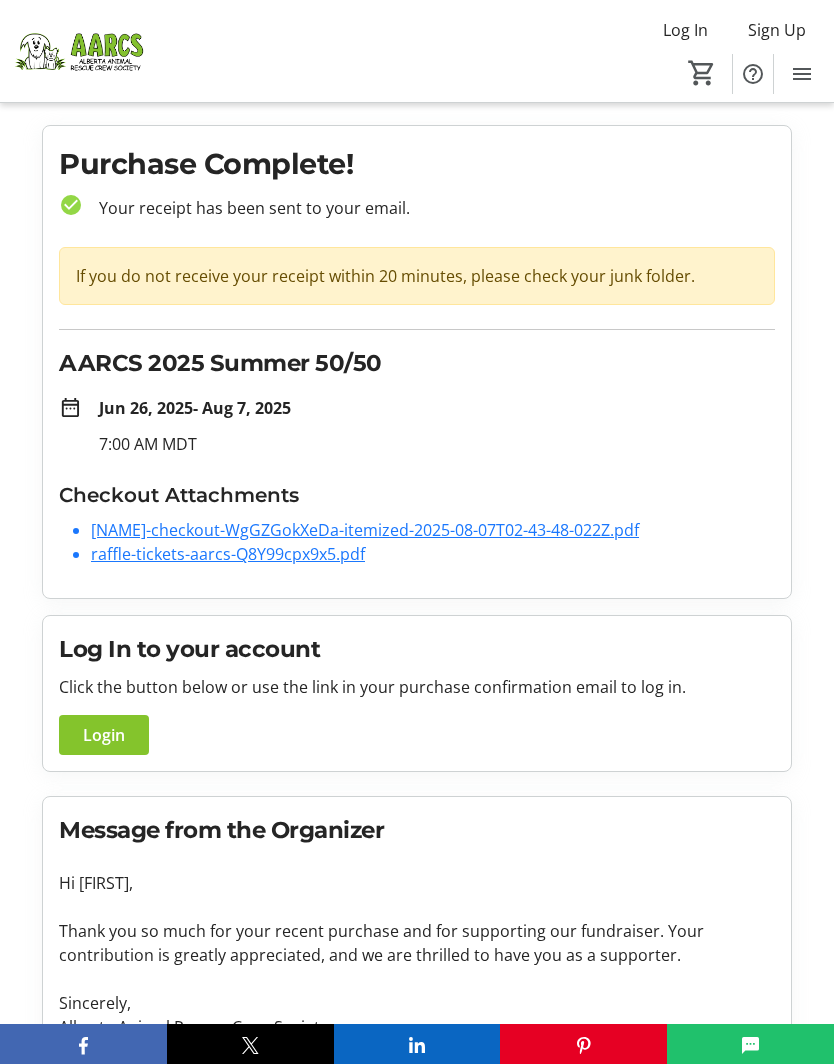 click on "raffle-tickets-aarcs-Q8Y99cpx9x5.pdf" 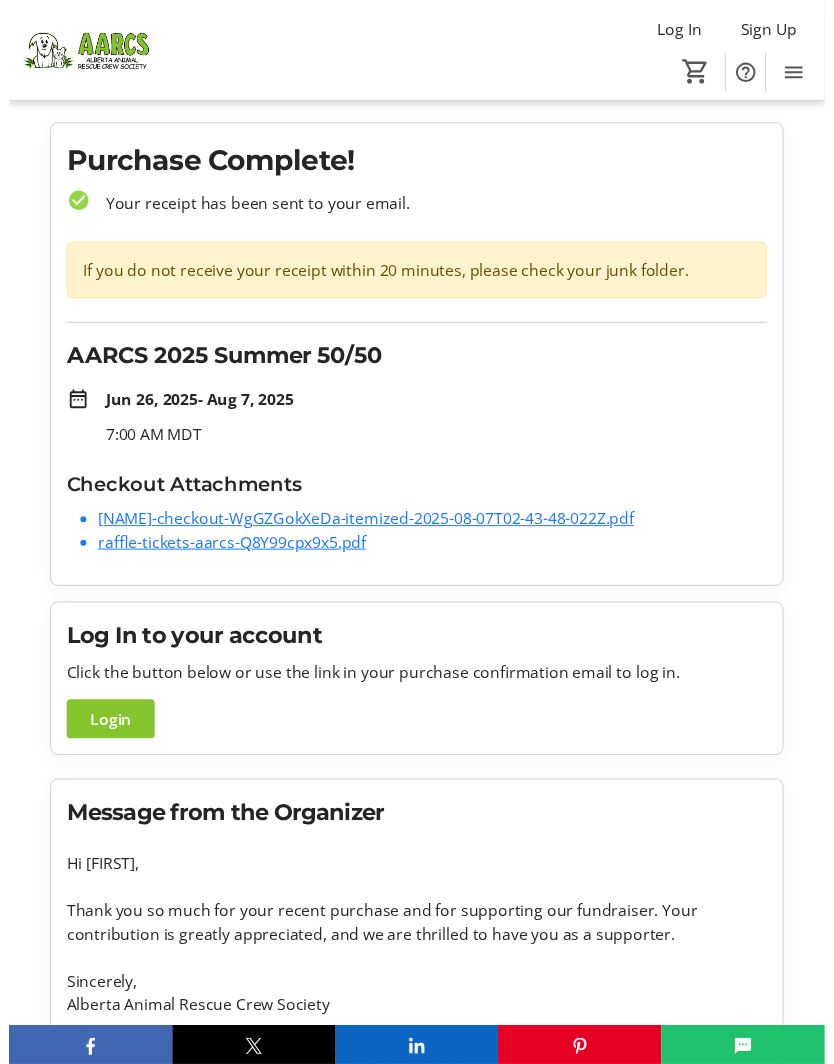 scroll, scrollTop: 24, scrollLeft: 0, axis: vertical 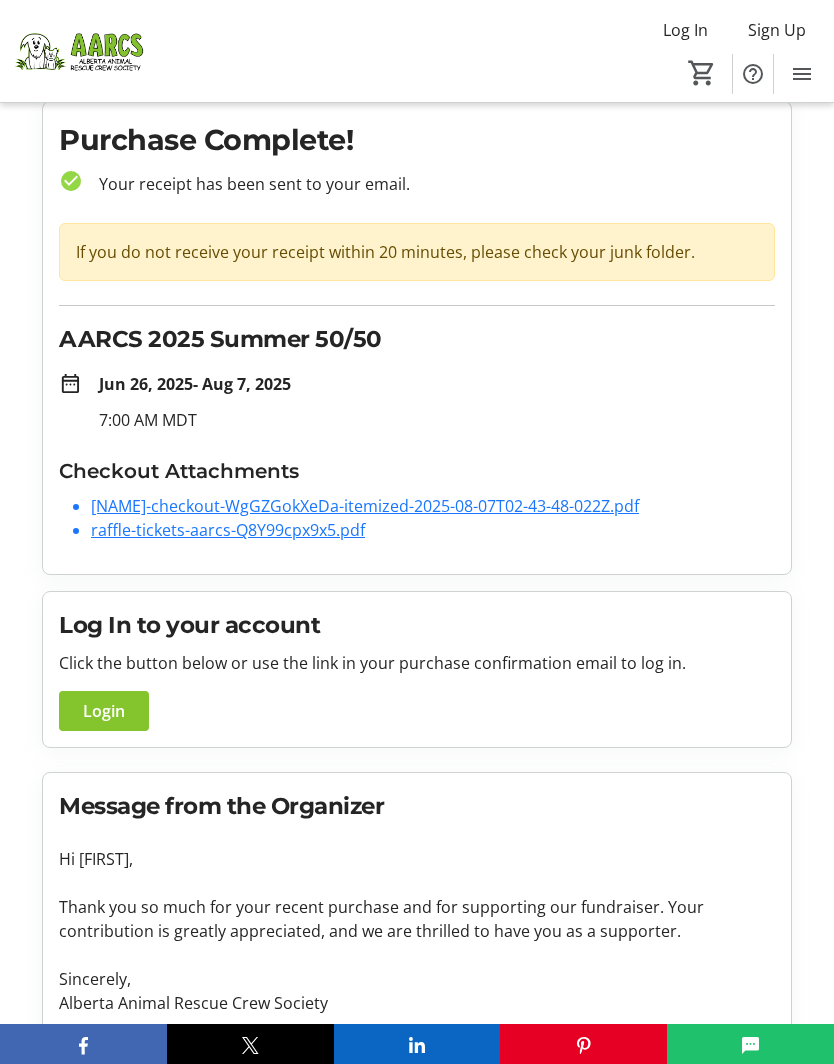 click on "[NAME]-checkout-WgGZGokXeDa-itemized-2025-08-07T02-43-48-022Z.pdf" 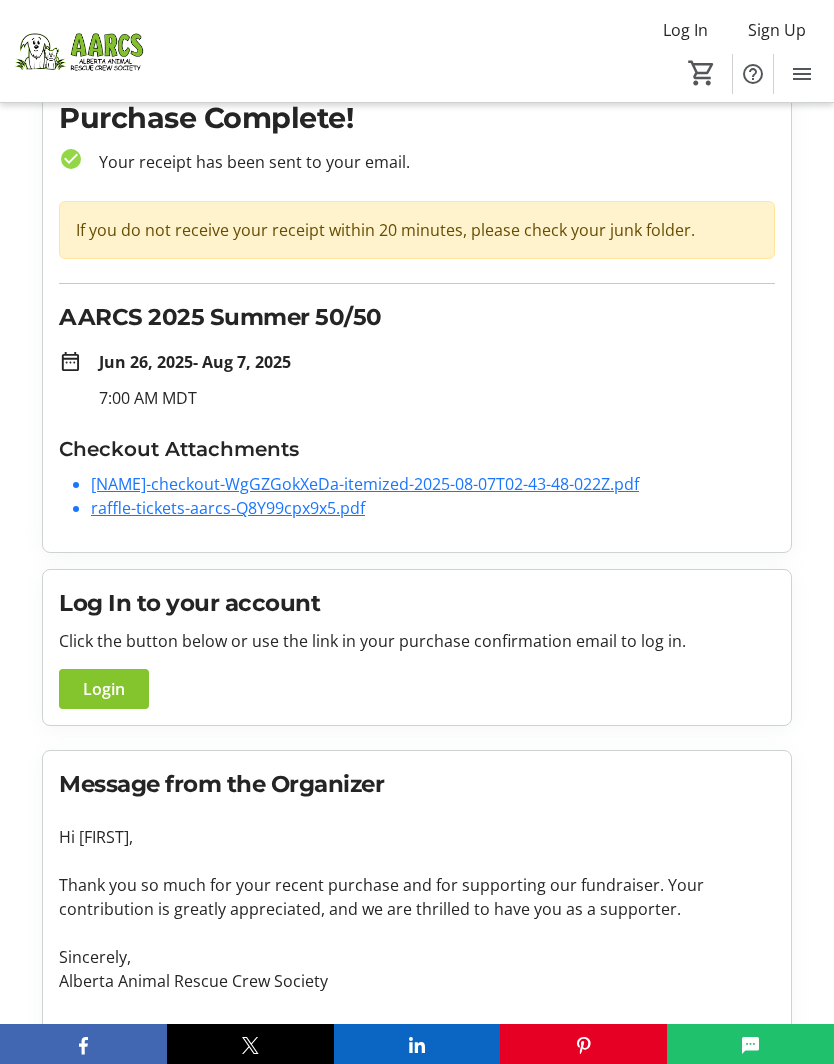 scroll, scrollTop: 43, scrollLeft: 0, axis: vertical 